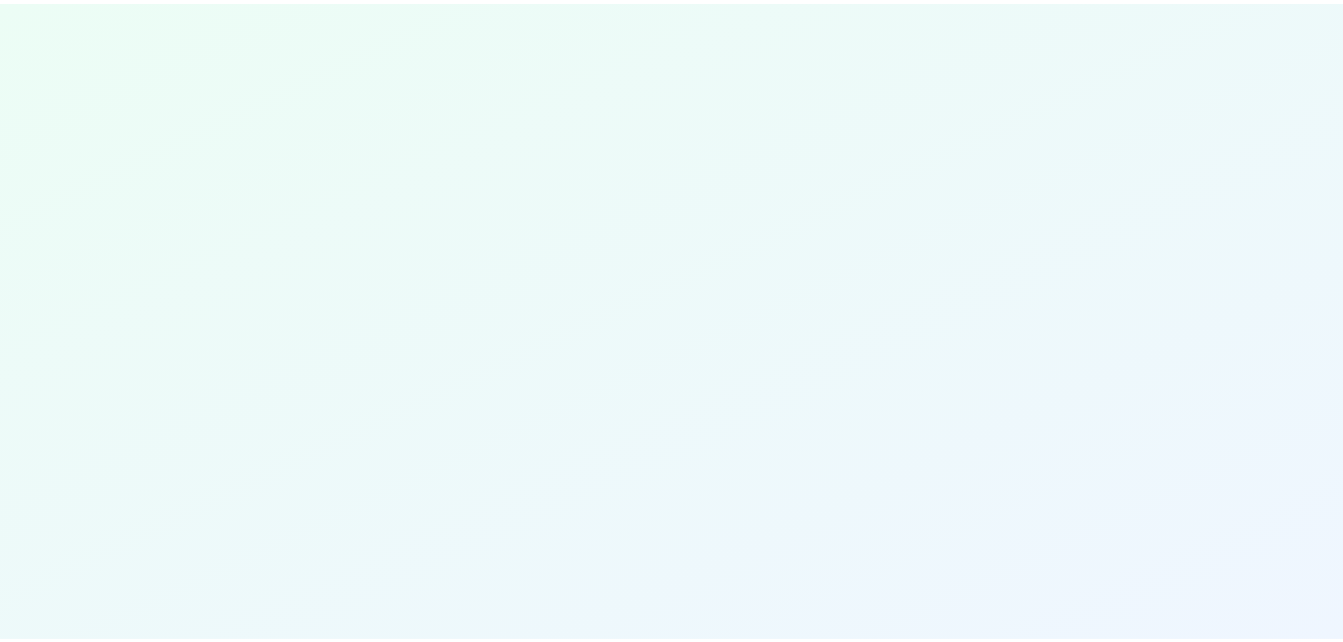 scroll, scrollTop: 0, scrollLeft: 0, axis: both 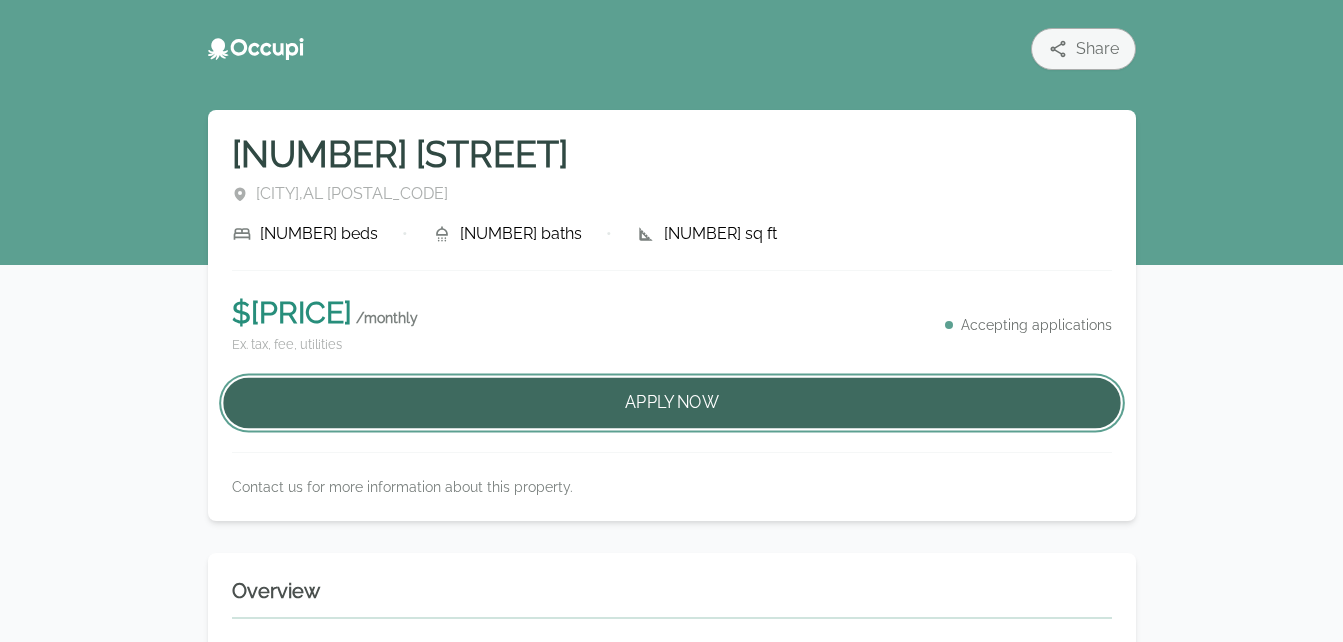 click on "Apply Now" at bounding box center (672, 403) 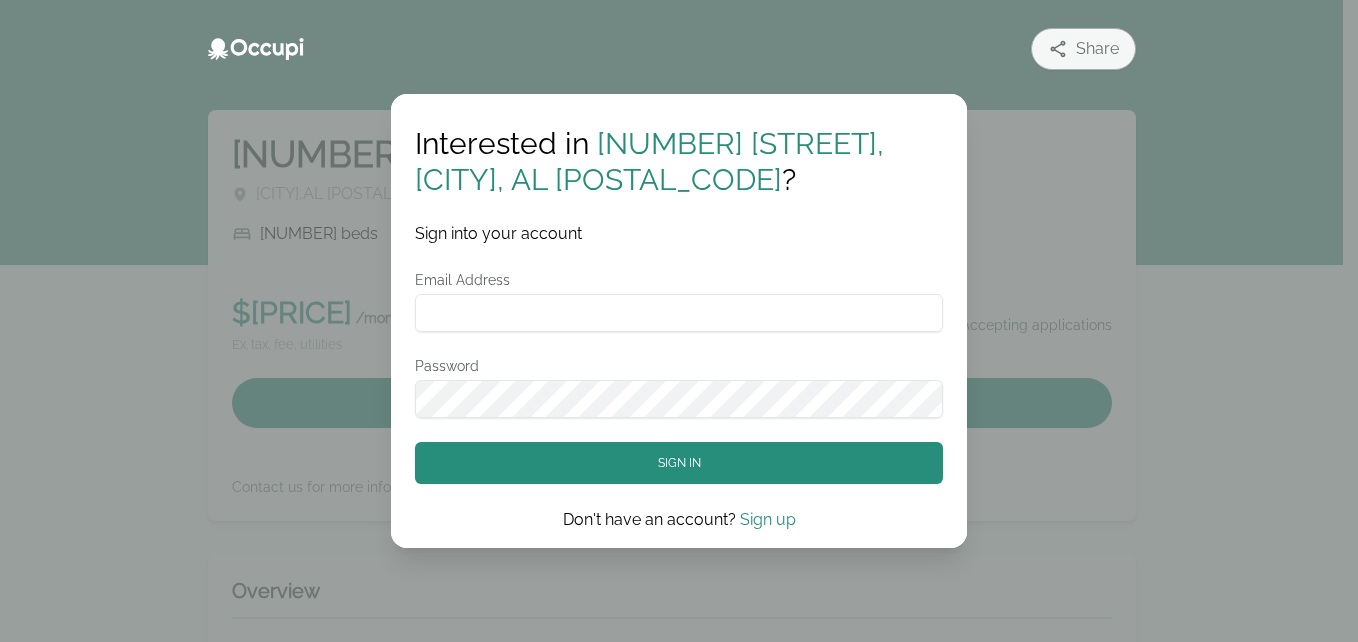 click on "Email Address" at bounding box center [679, 313] 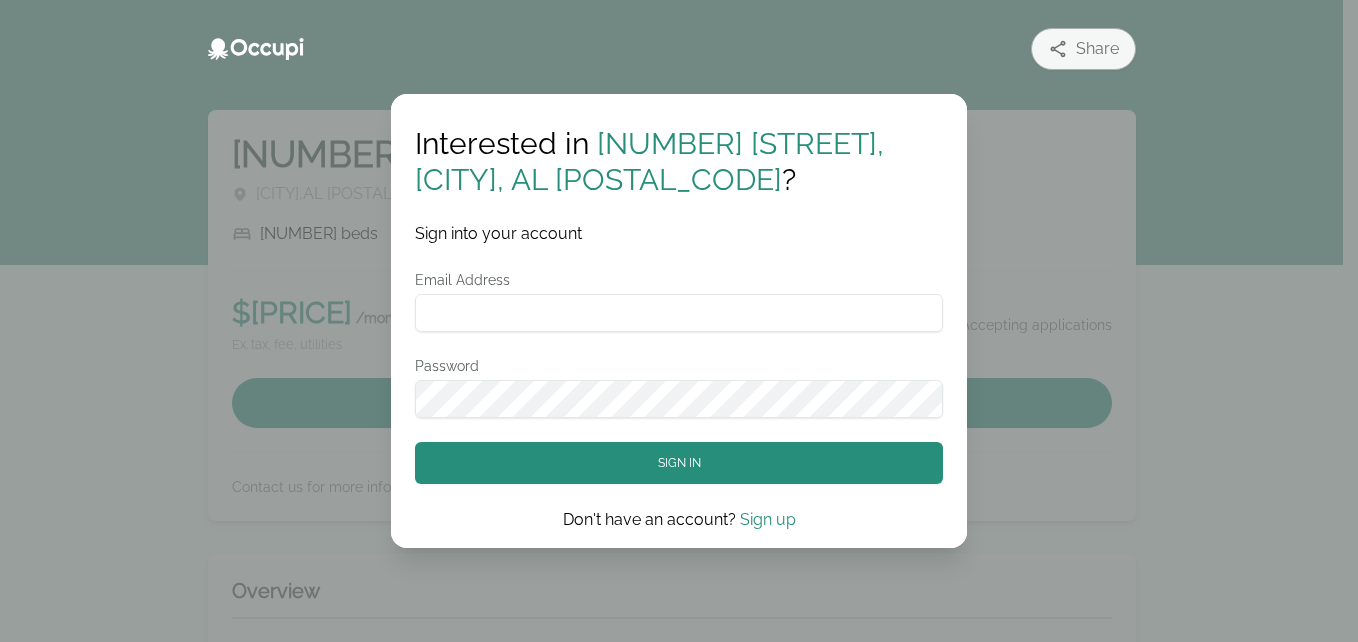 type on "**********" 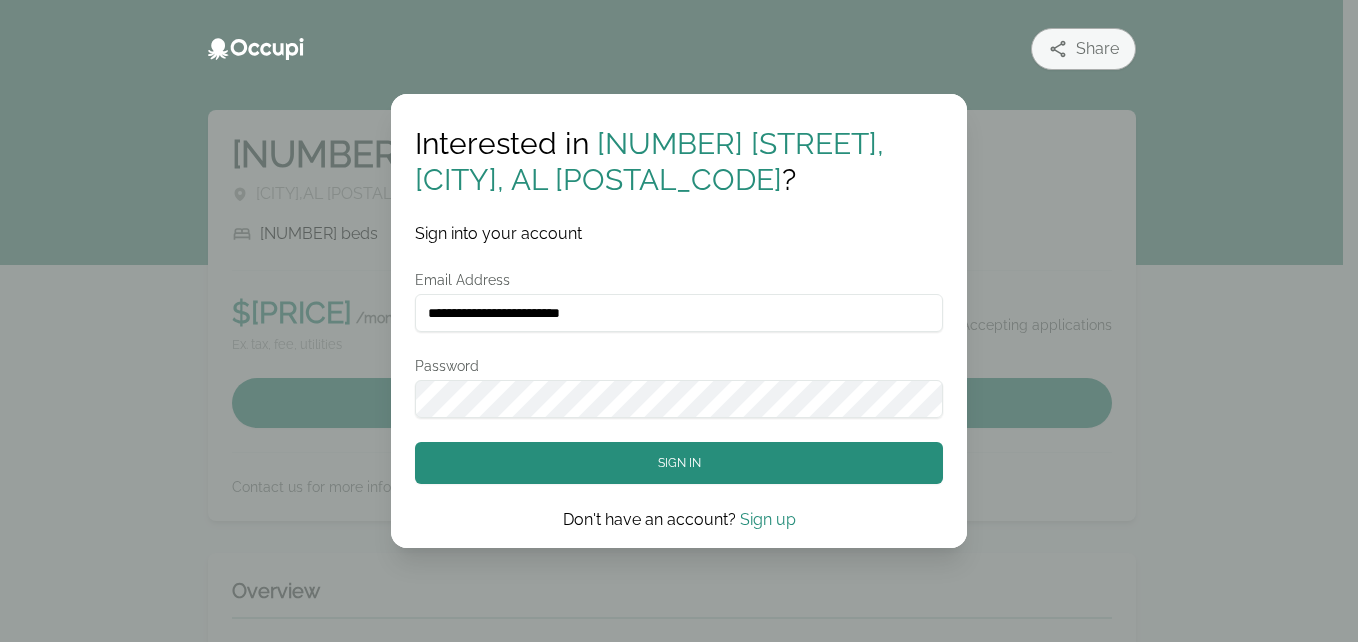 click on "Sign up" at bounding box center (768, 519) 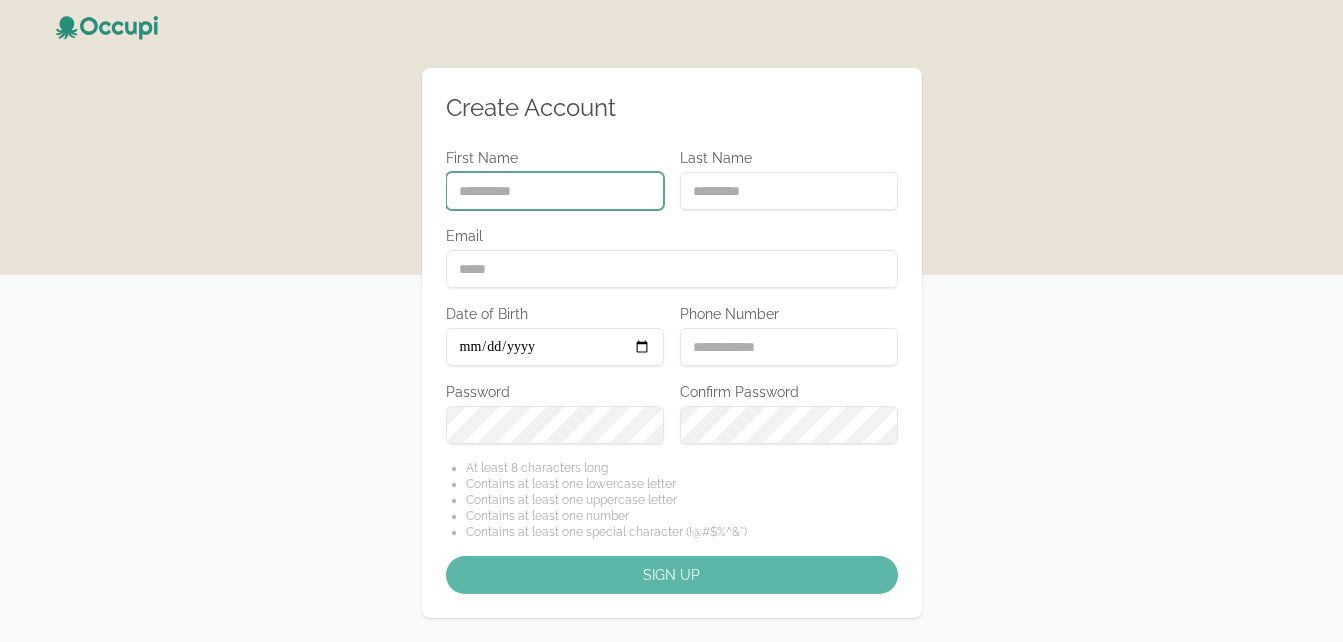 click on "First Name" at bounding box center (555, 191) 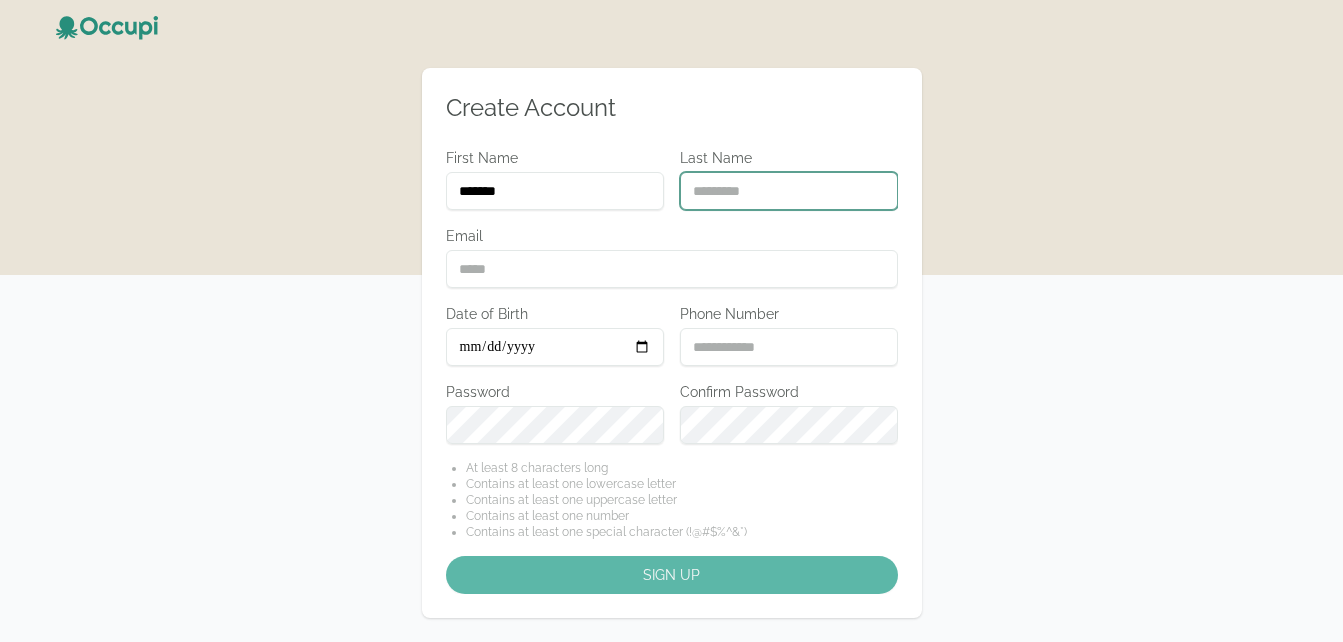 type on "******" 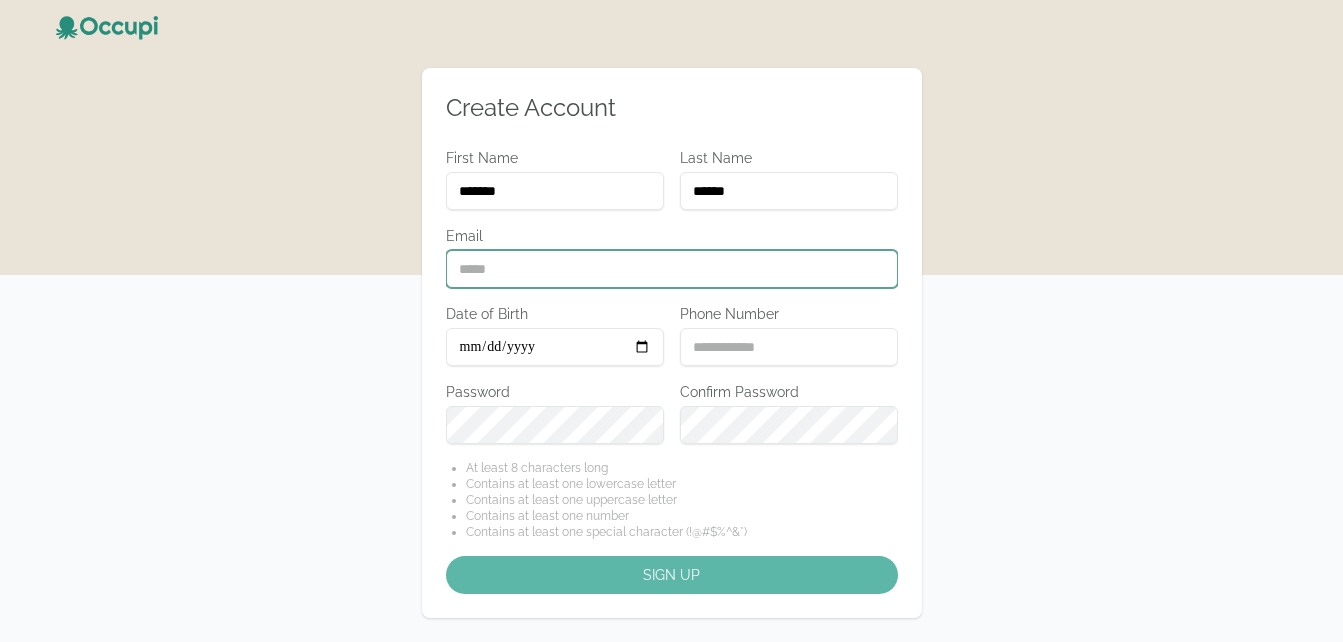 type on "**********" 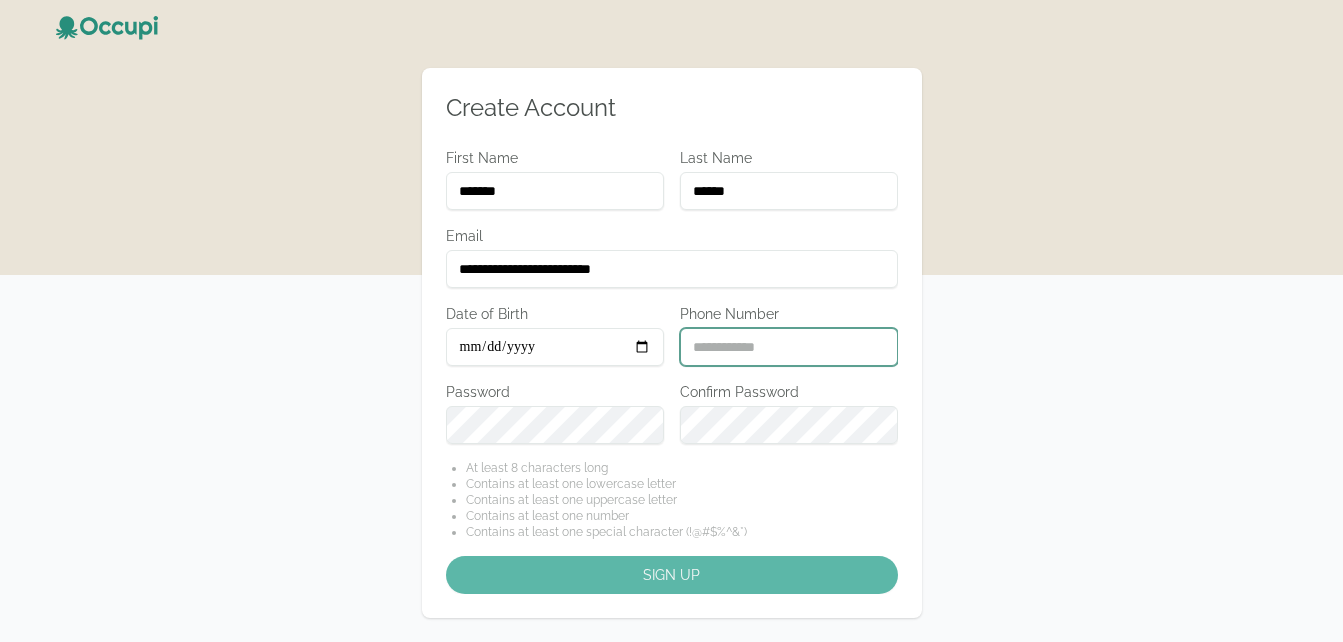type on "**********" 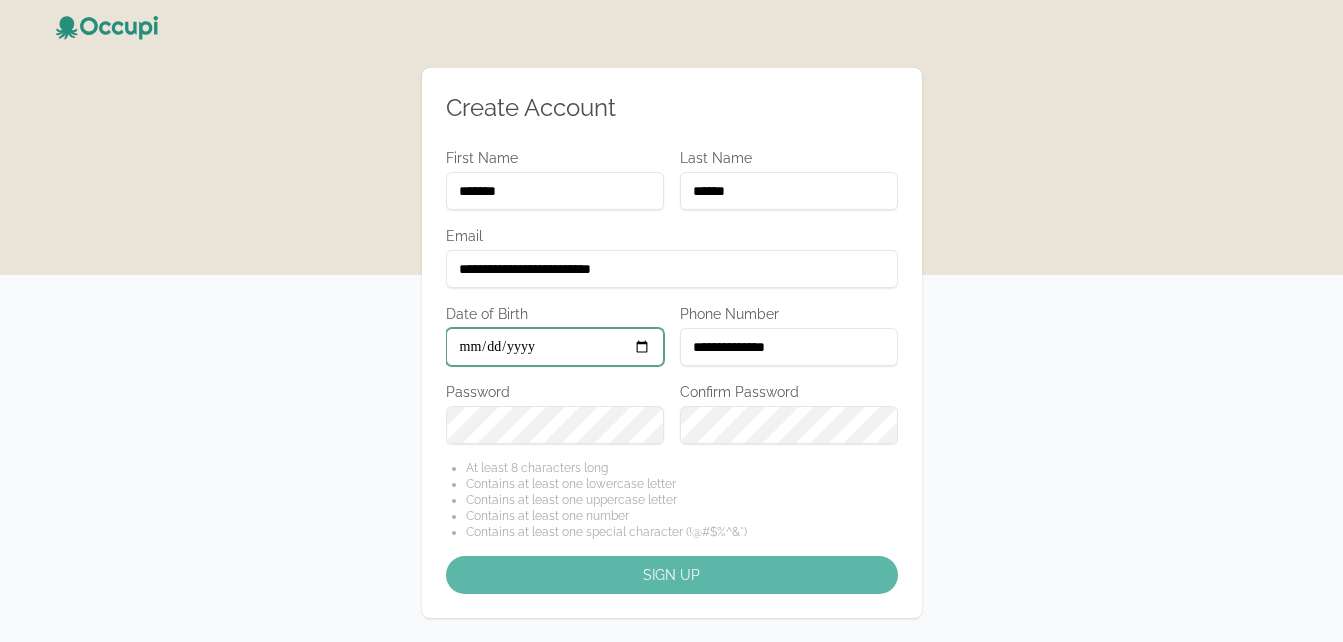 click on "Date of Birth" at bounding box center (555, 347) 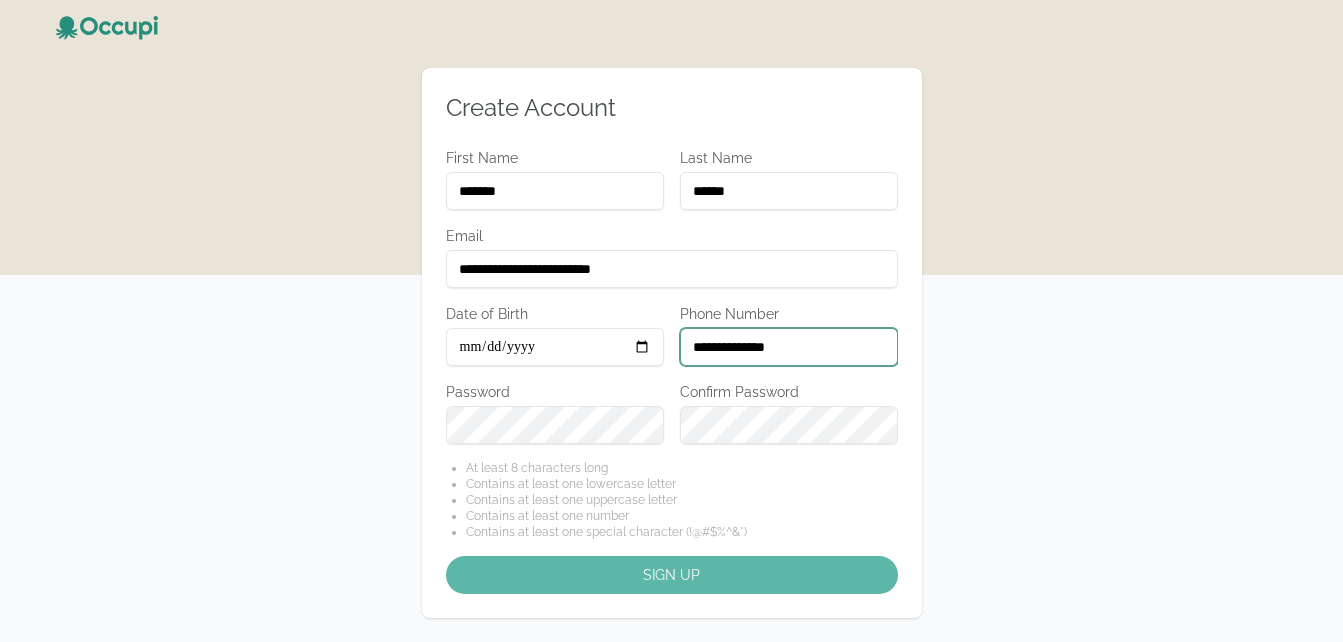click on "**********" at bounding box center (789, 347) 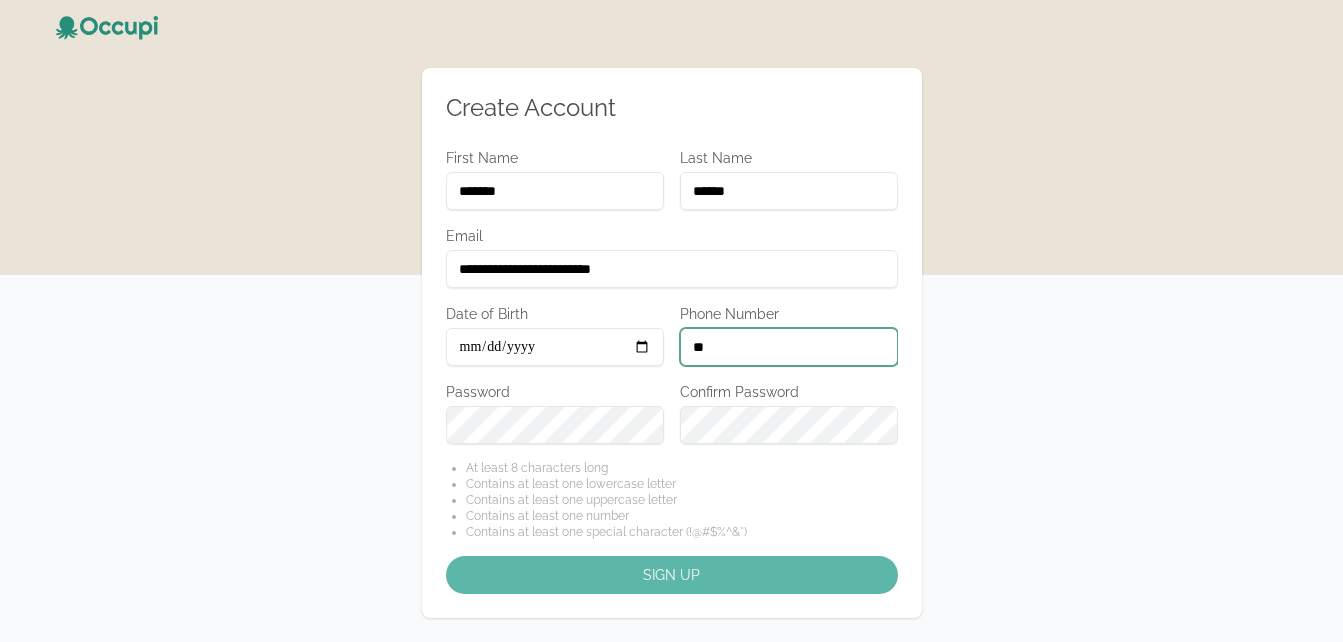type on "*" 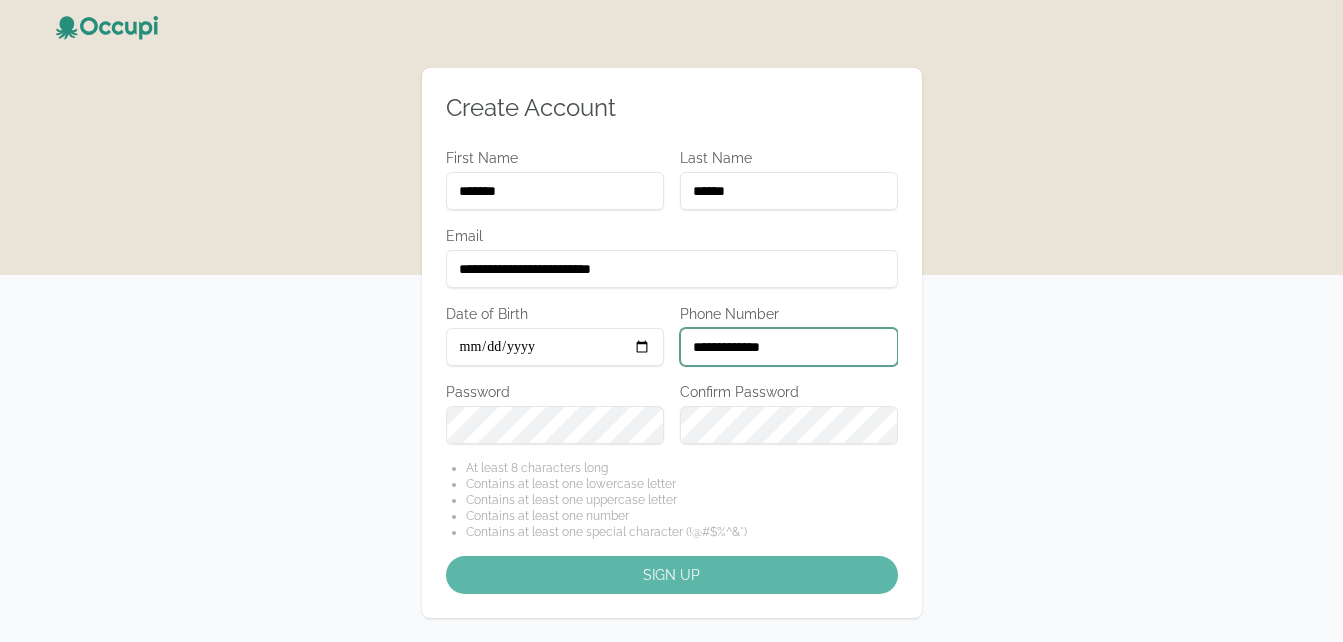 type on "**********" 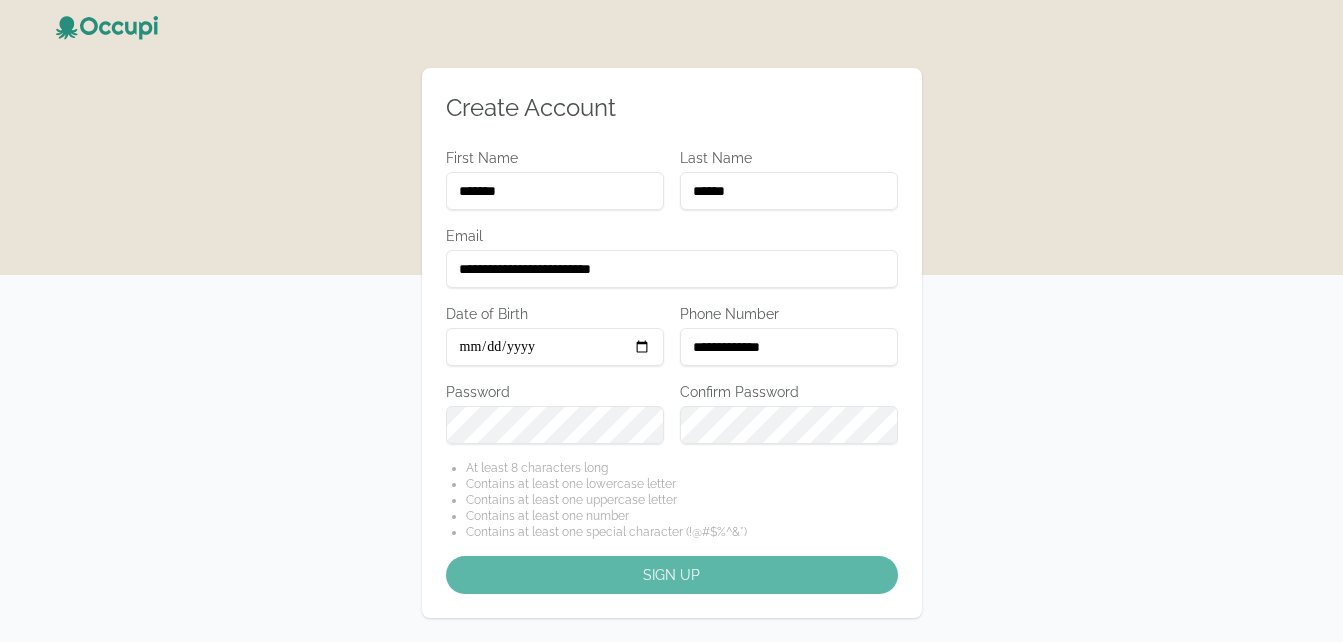 click on "Password" at bounding box center (555, 392) 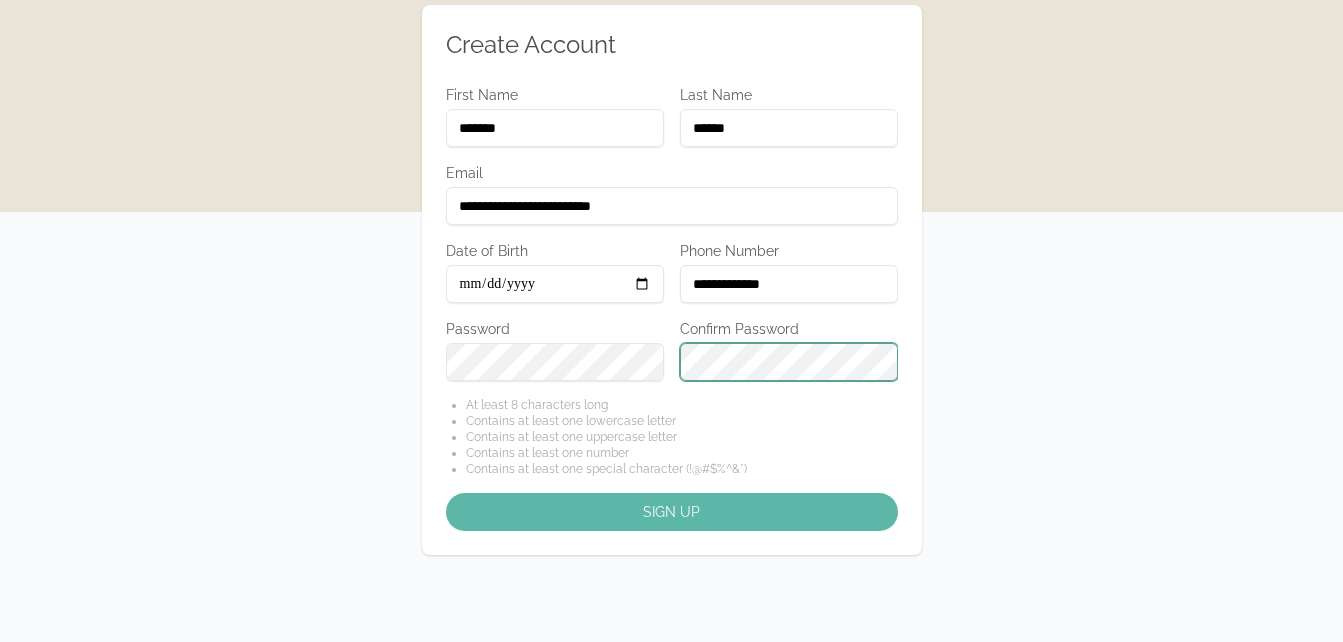 scroll, scrollTop: 65, scrollLeft: 0, axis: vertical 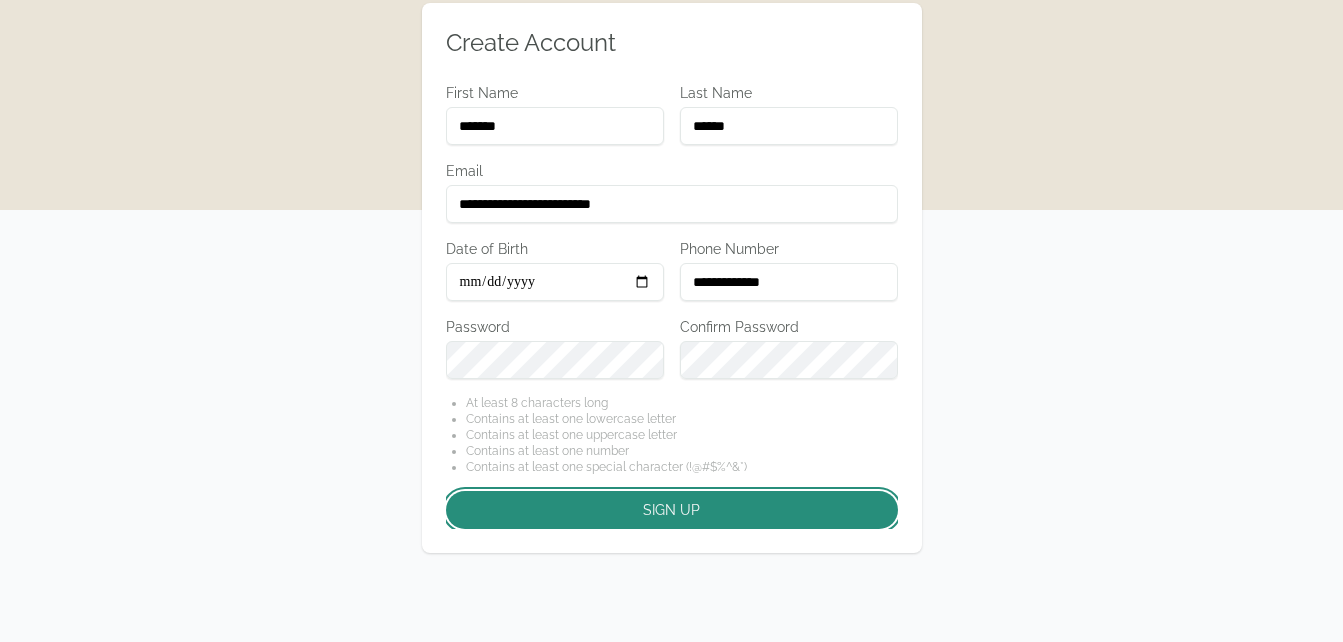click on "Sign up" at bounding box center [672, 510] 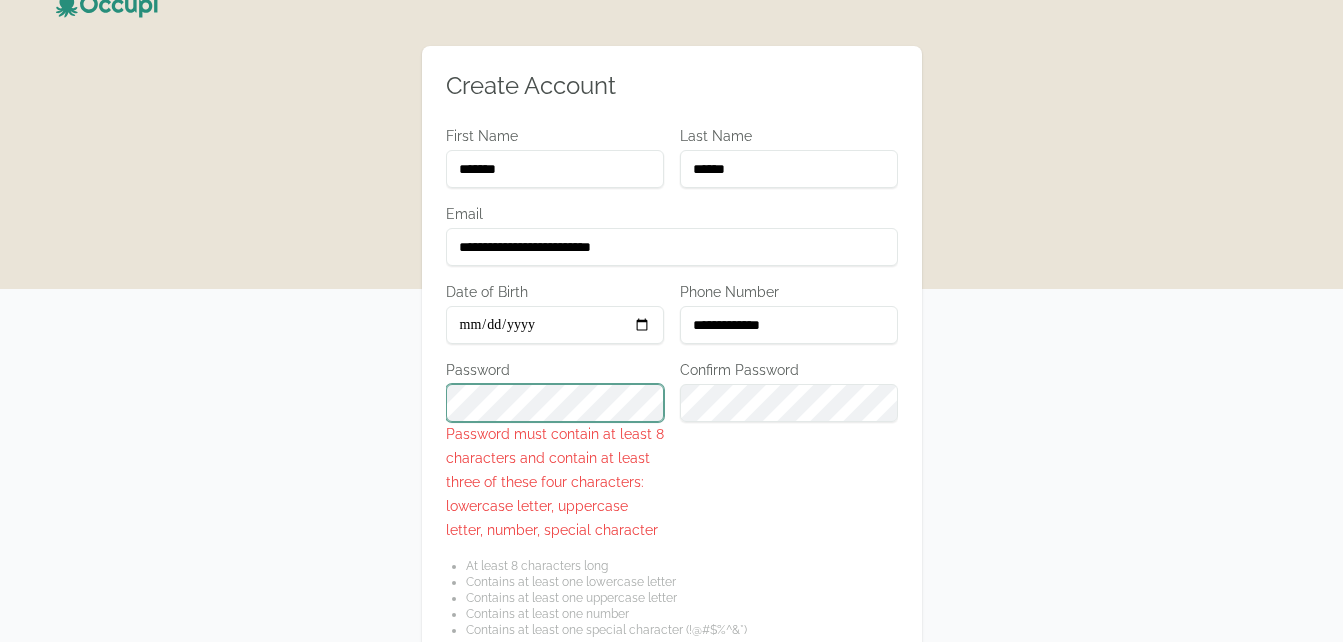 scroll, scrollTop: 0, scrollLeft: 0, axis: both 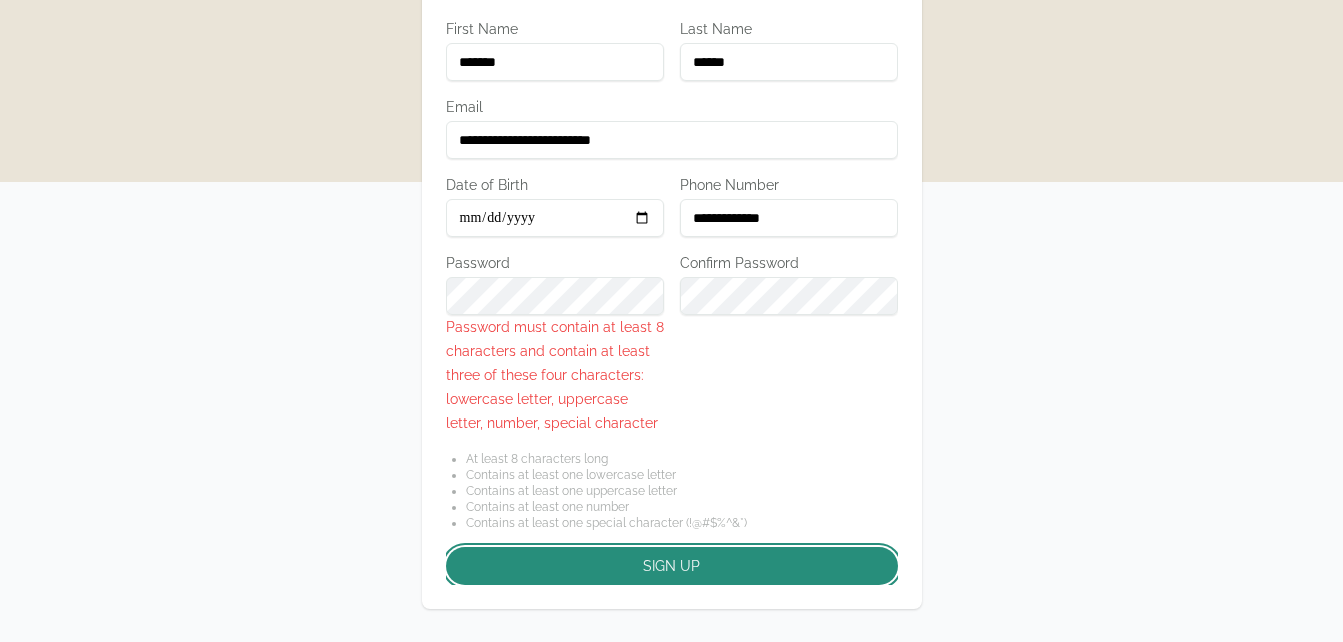click on "Sign up" at bounding box center [672, 566] 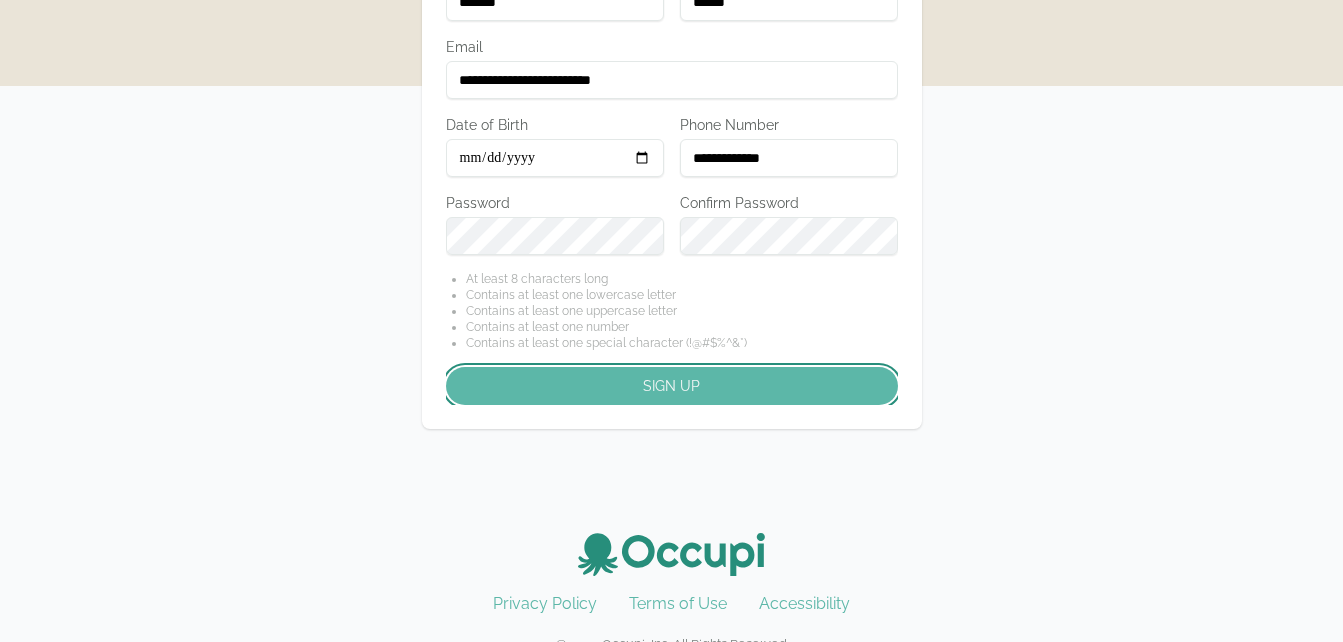 scroll, scrollTop: 173, scrollLeft: 0, axis: vertical 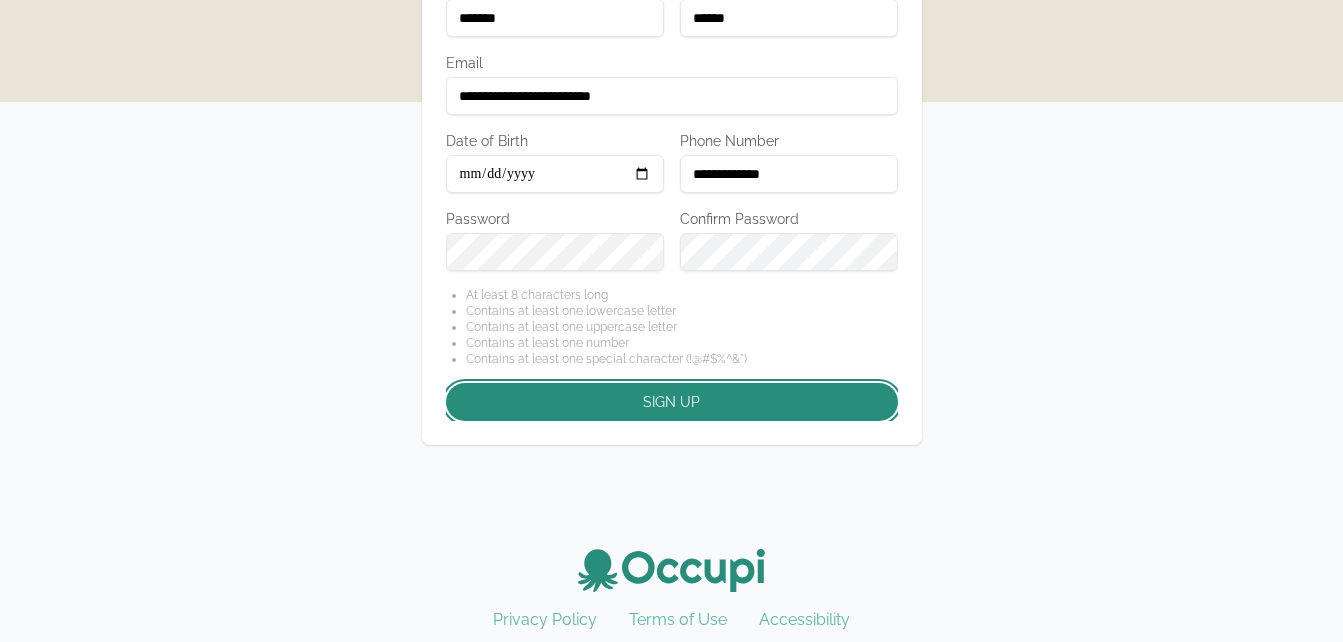 click on "Sign up" at bounding box center (672, 402) 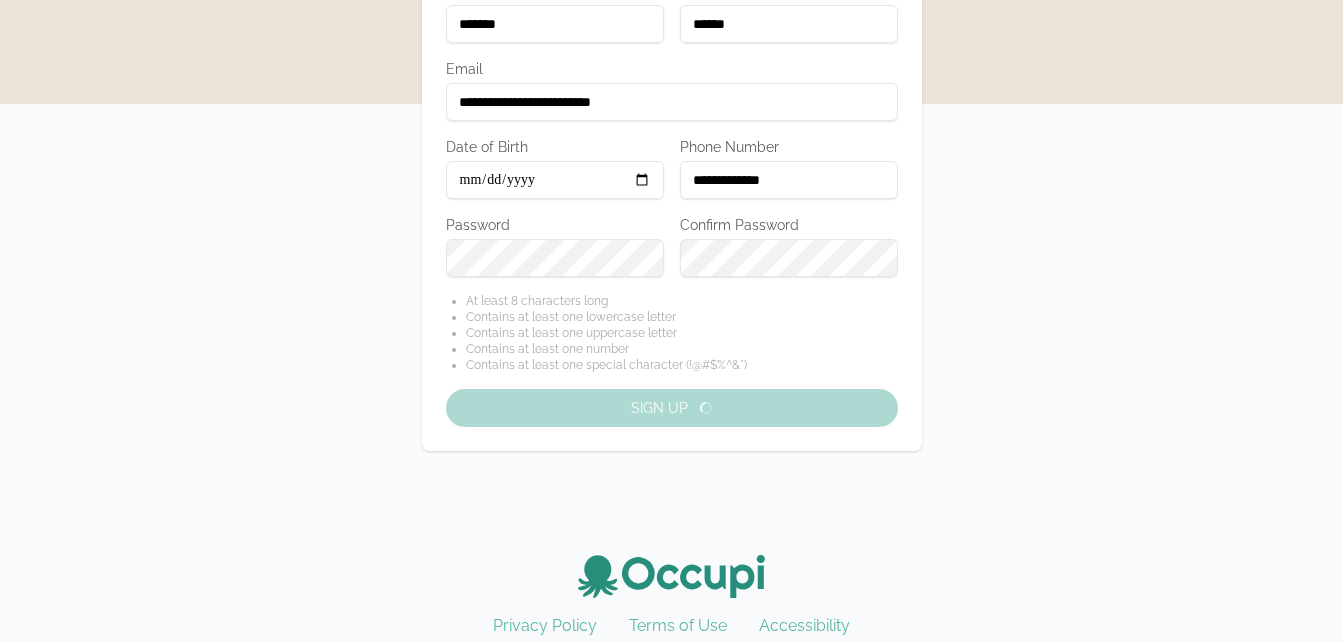 scroll, scrollTop: 179, scrollLeft: 0, axis: vertical 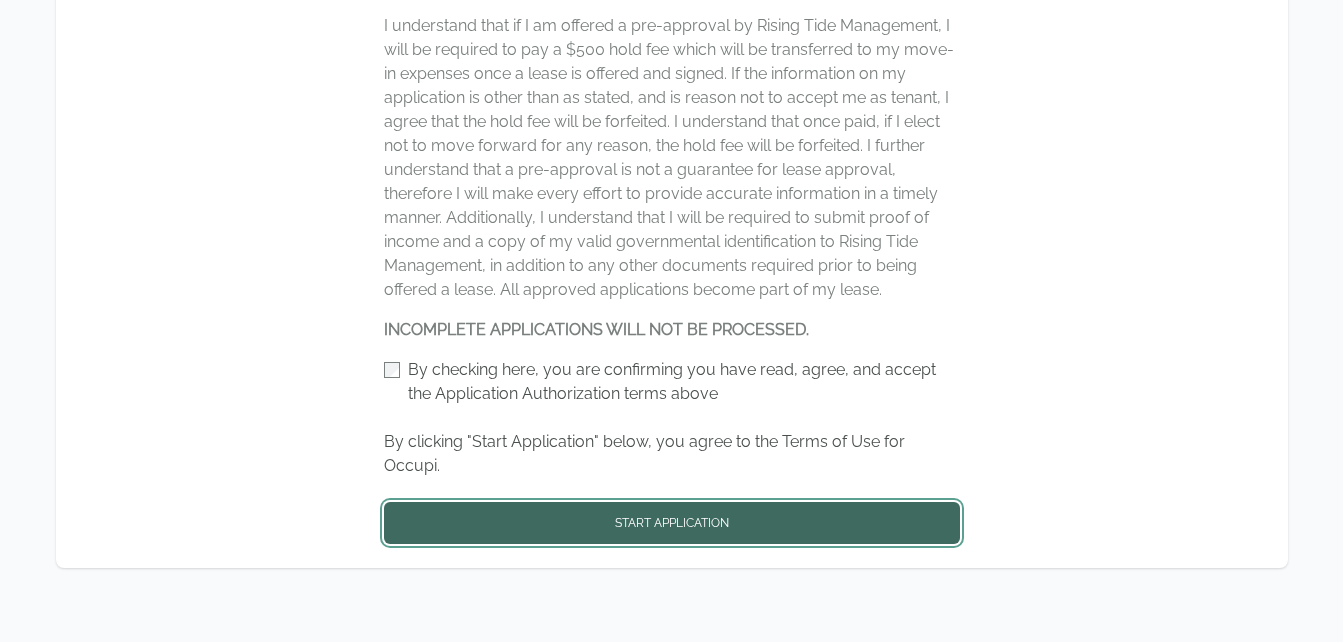 click on "Start Application" at bounding box center (672, 523) 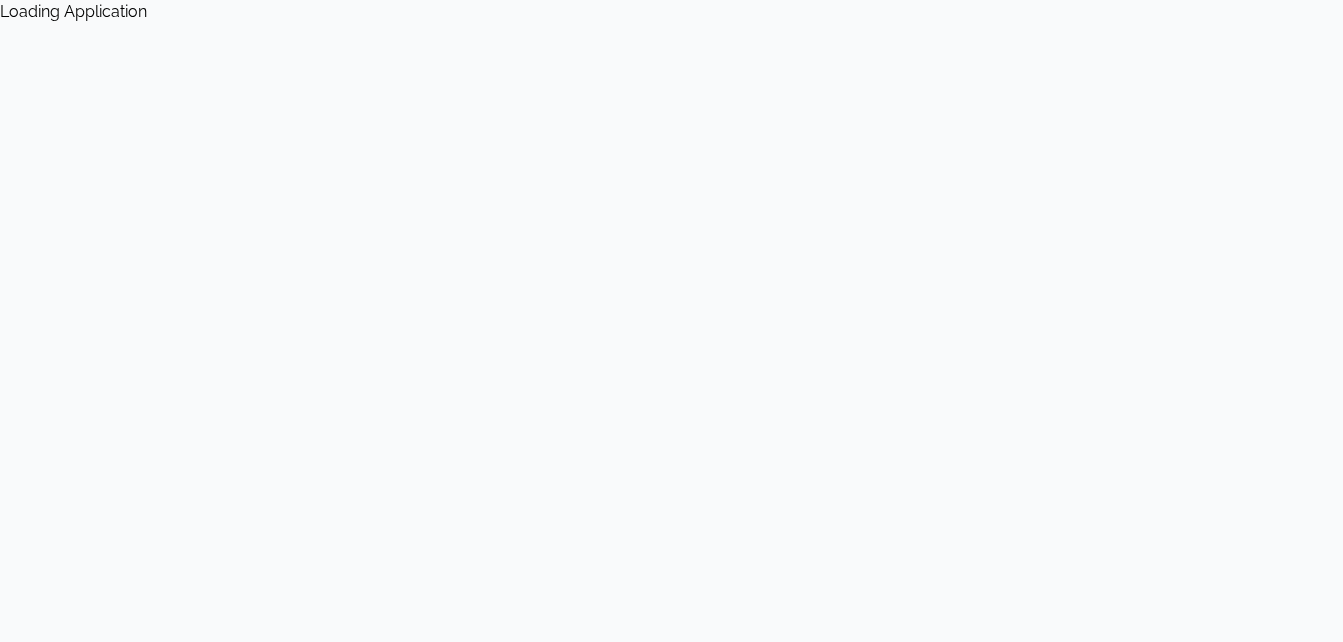 scroll, scrollTop: 0, scrollLeft: 0, axis: both 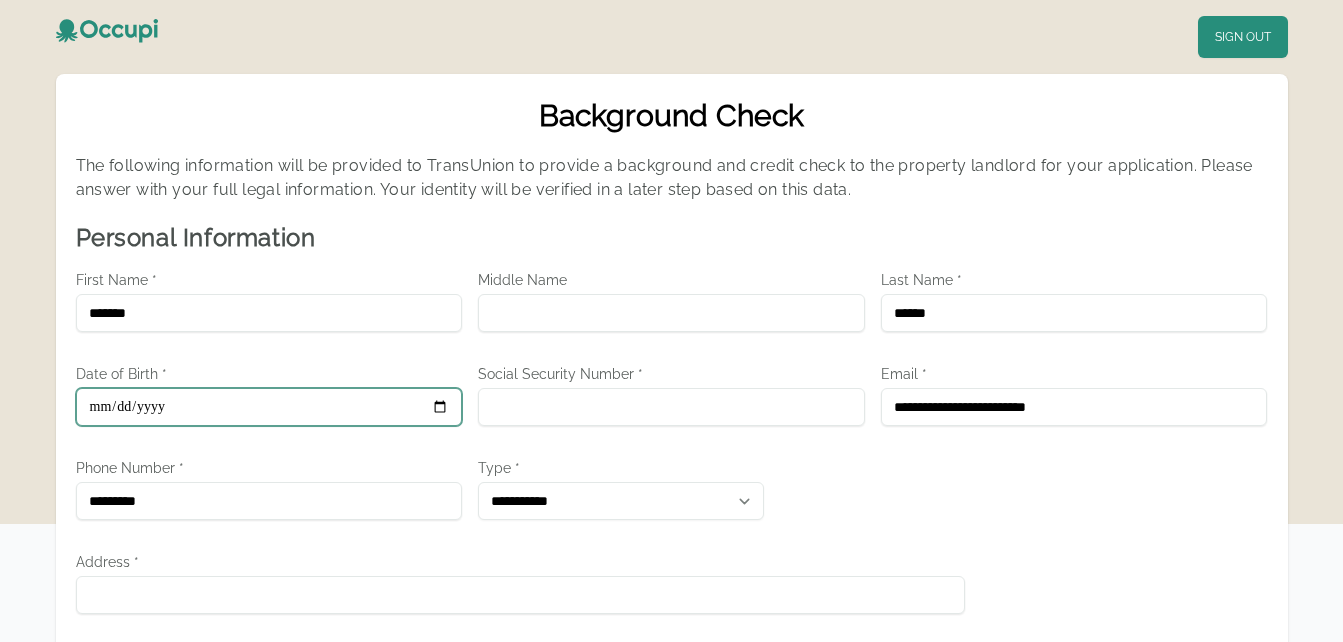click on "Date of Birth *" at bounding box center [269, 407] 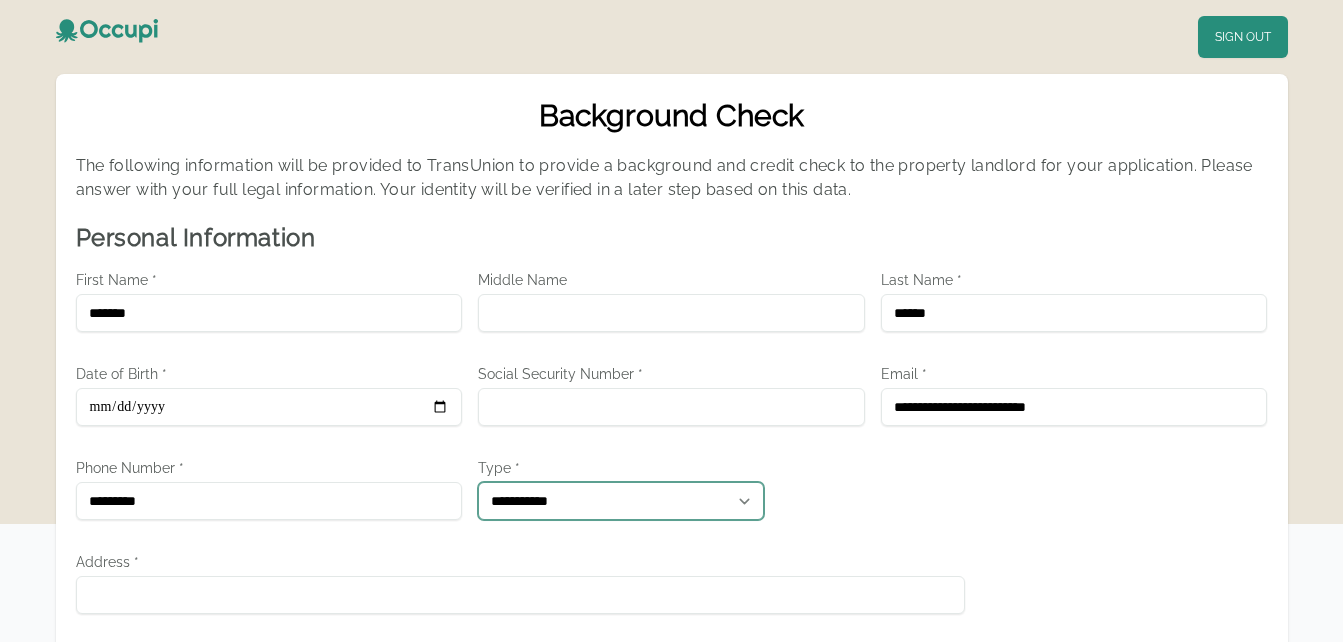 click on "**********" at bounding box center (621, 501) 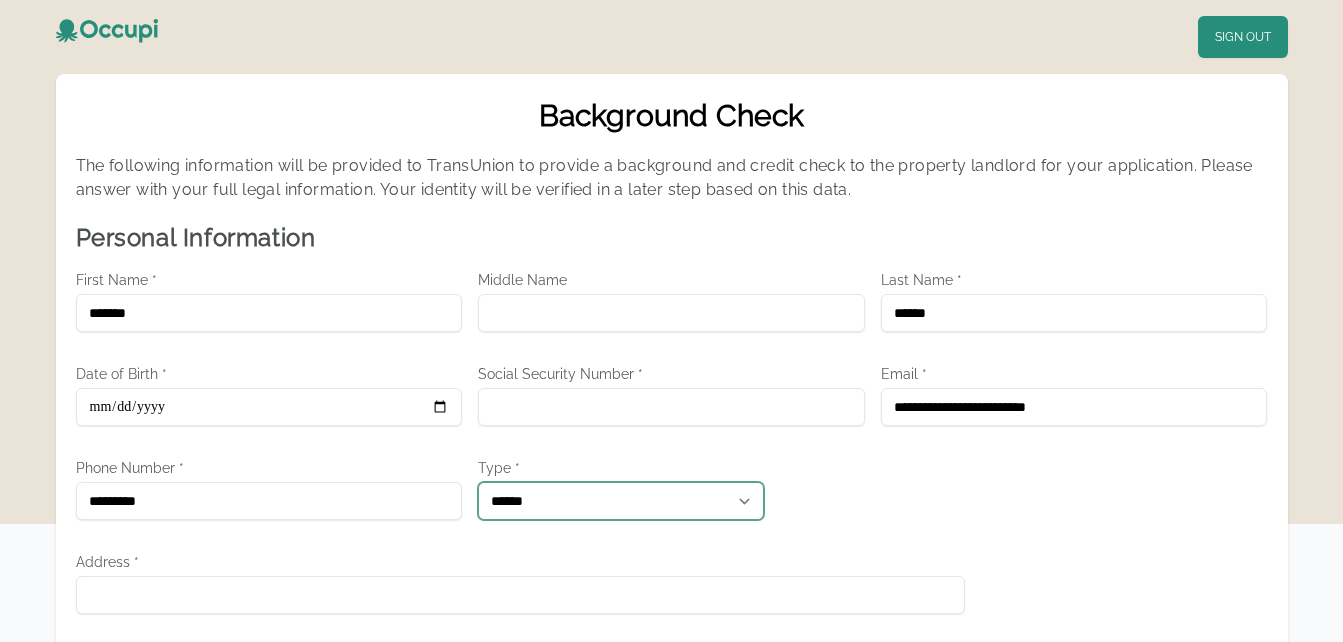 click on "**********" at bounding box center [621, 501] 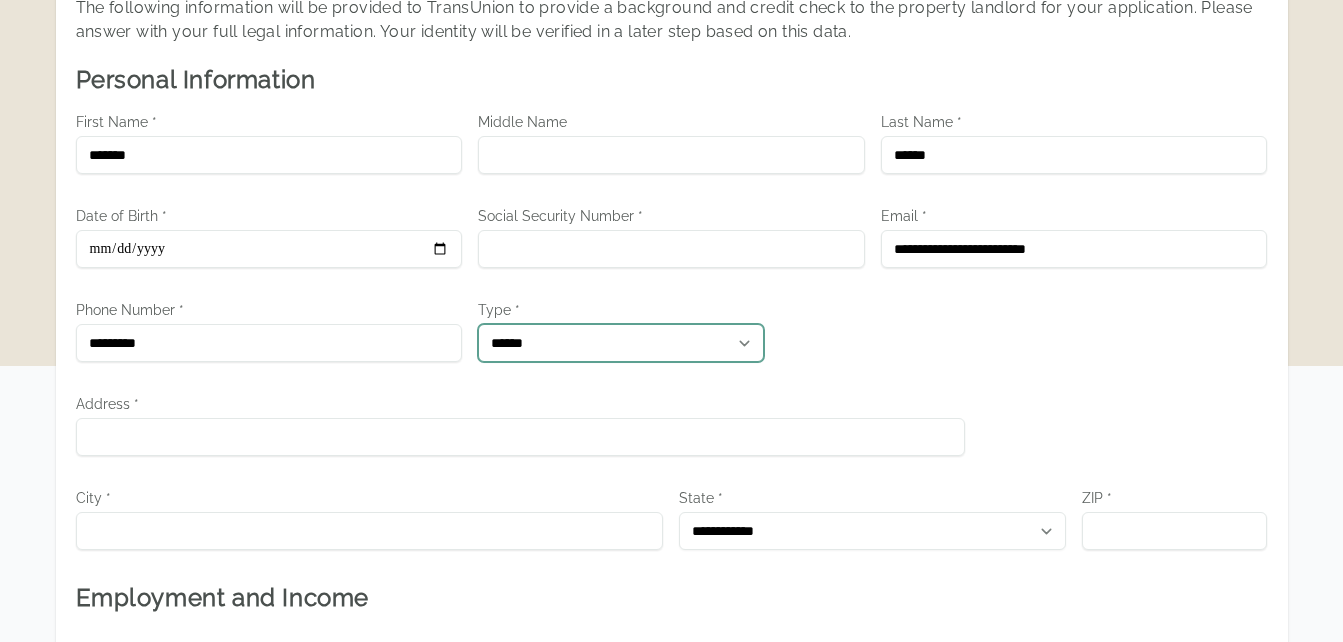 scroll, scrollTop: 161, scrollLeft: 0, axis: vertical 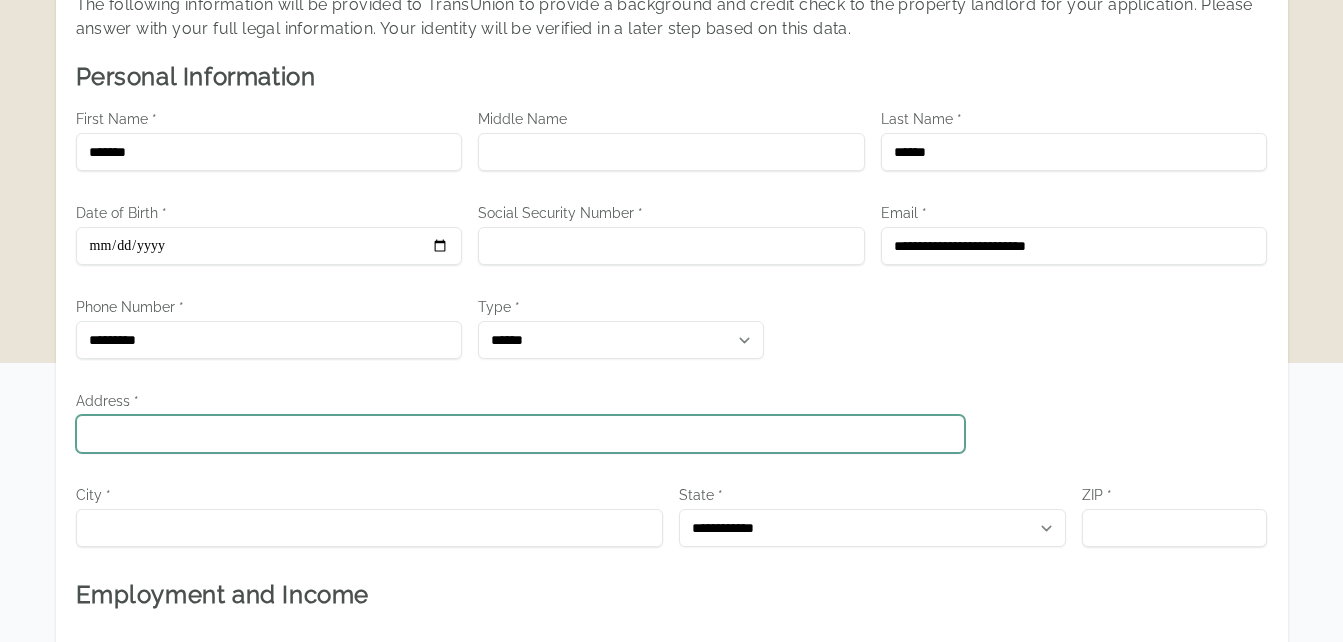 click on "Address *" at bounding box center (521, 434) 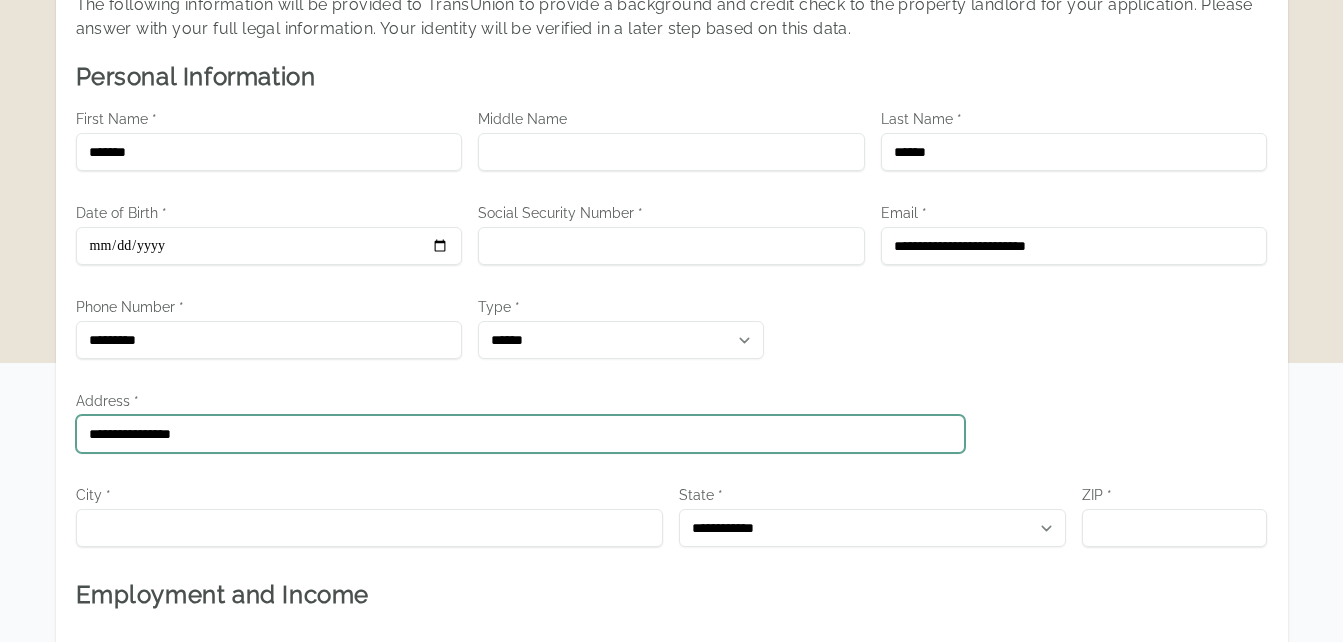 type on "**********" 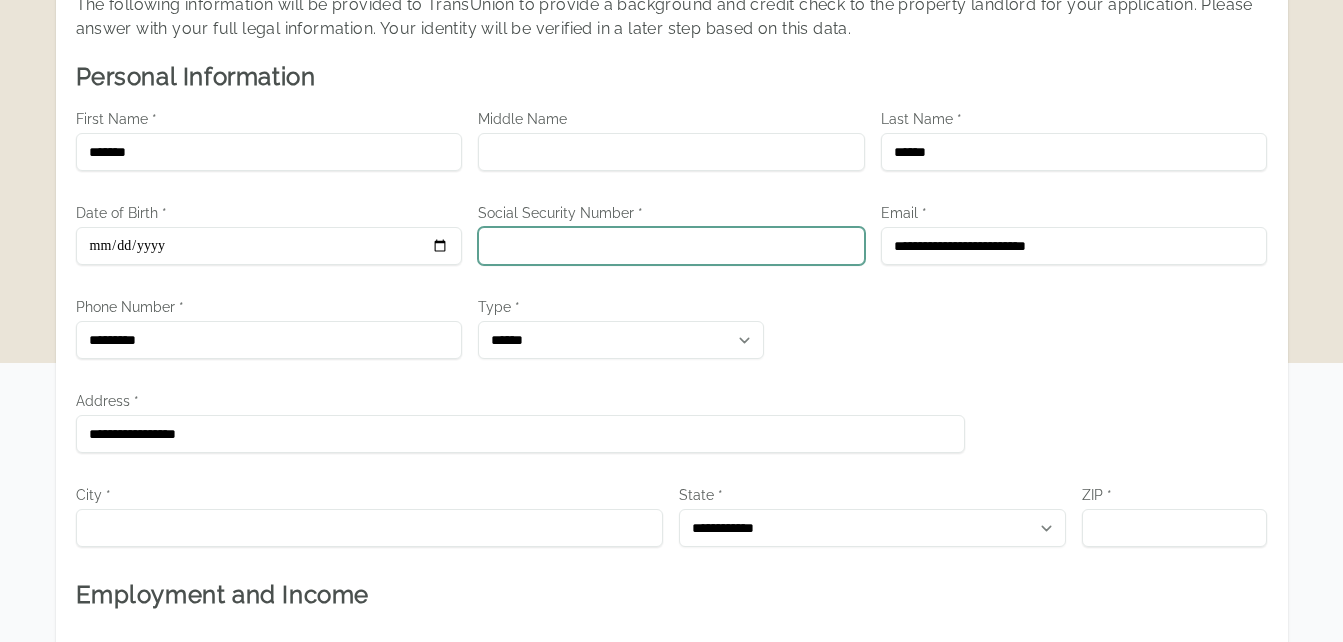 type 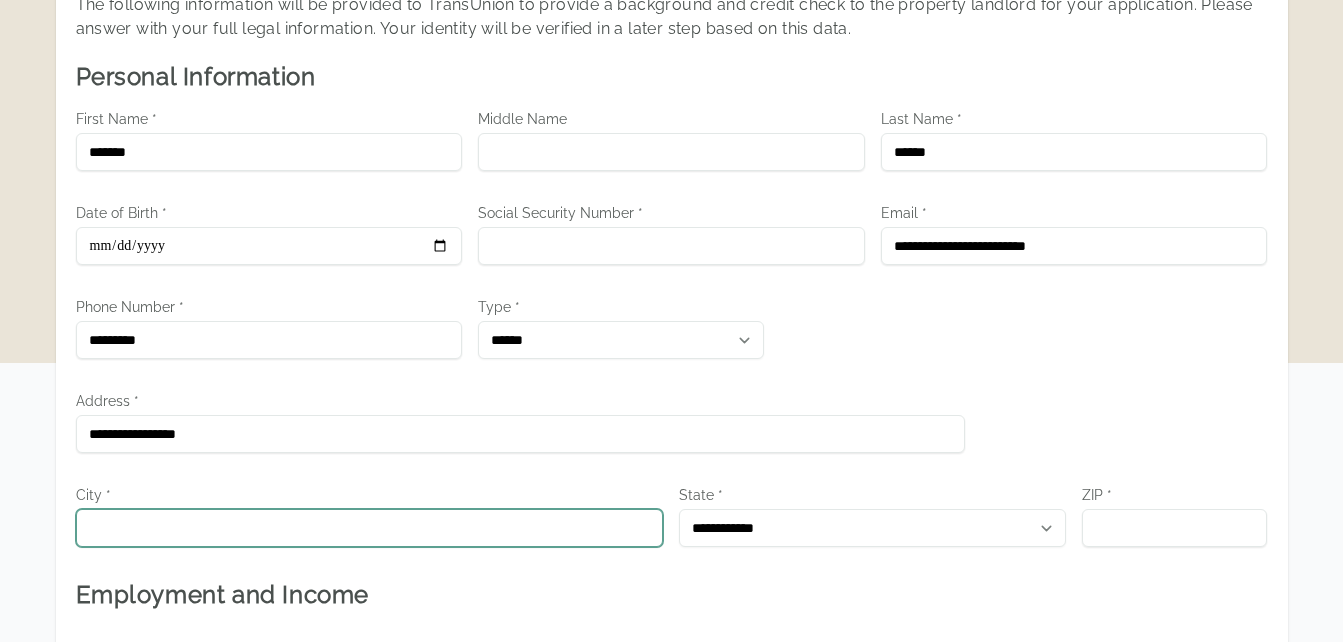 type on "**********" 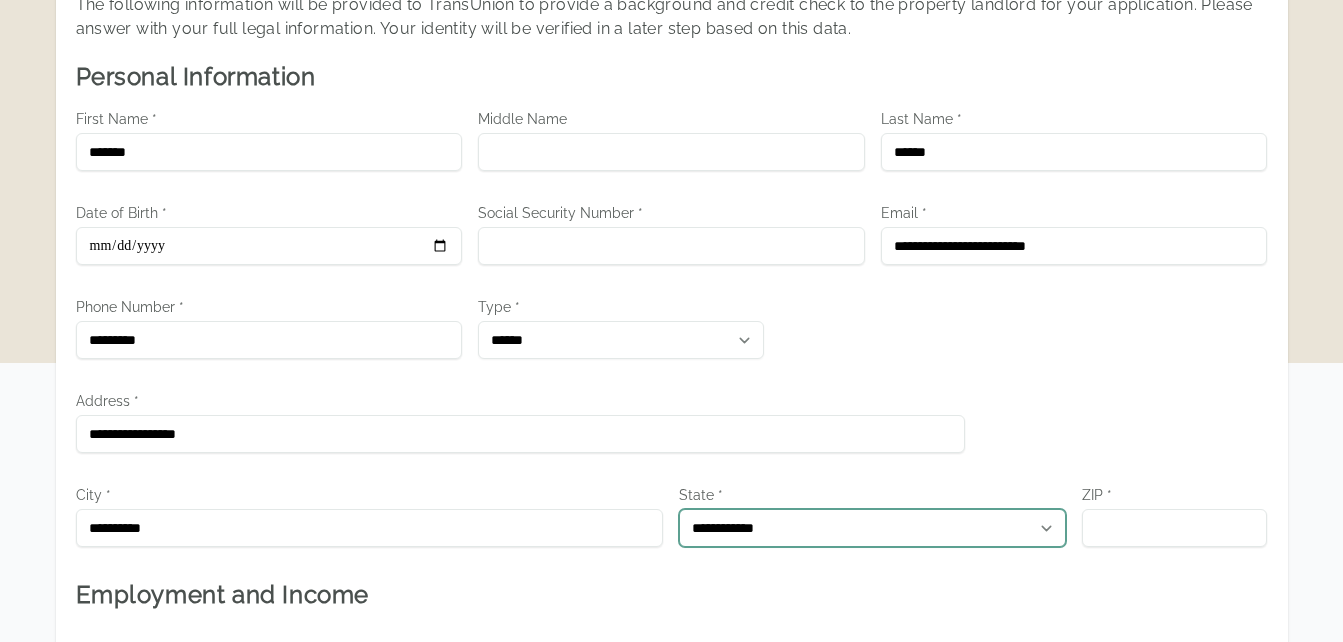select on "**" 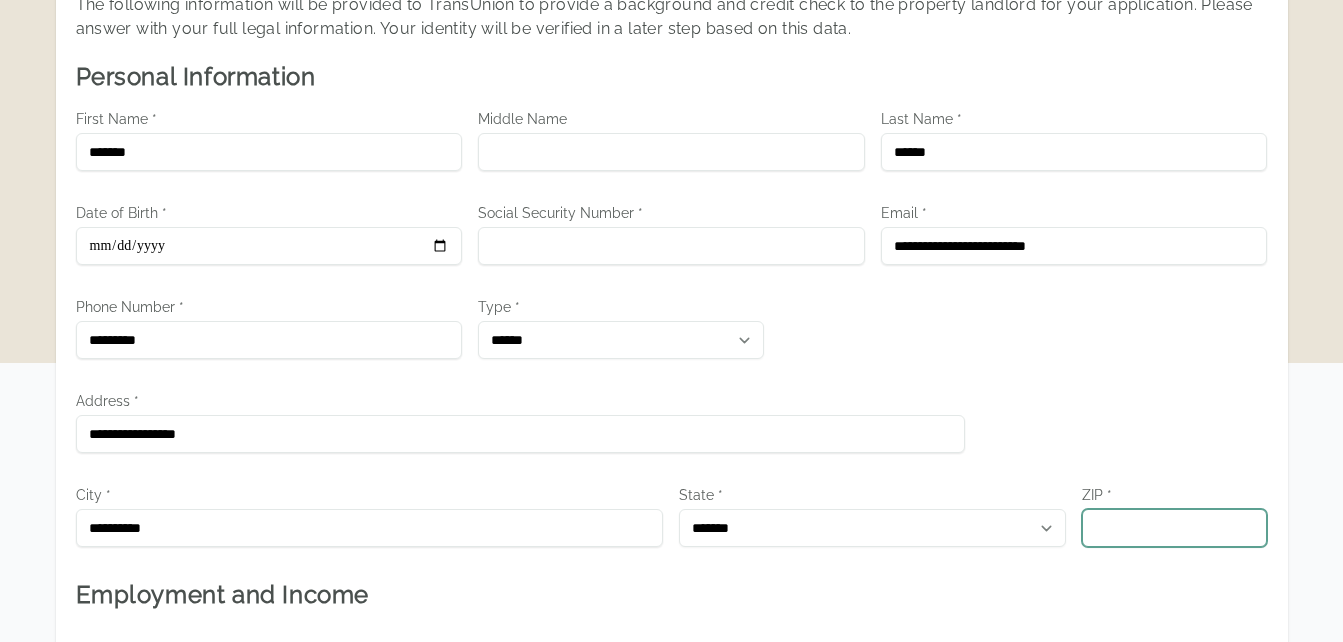 type on "*****" 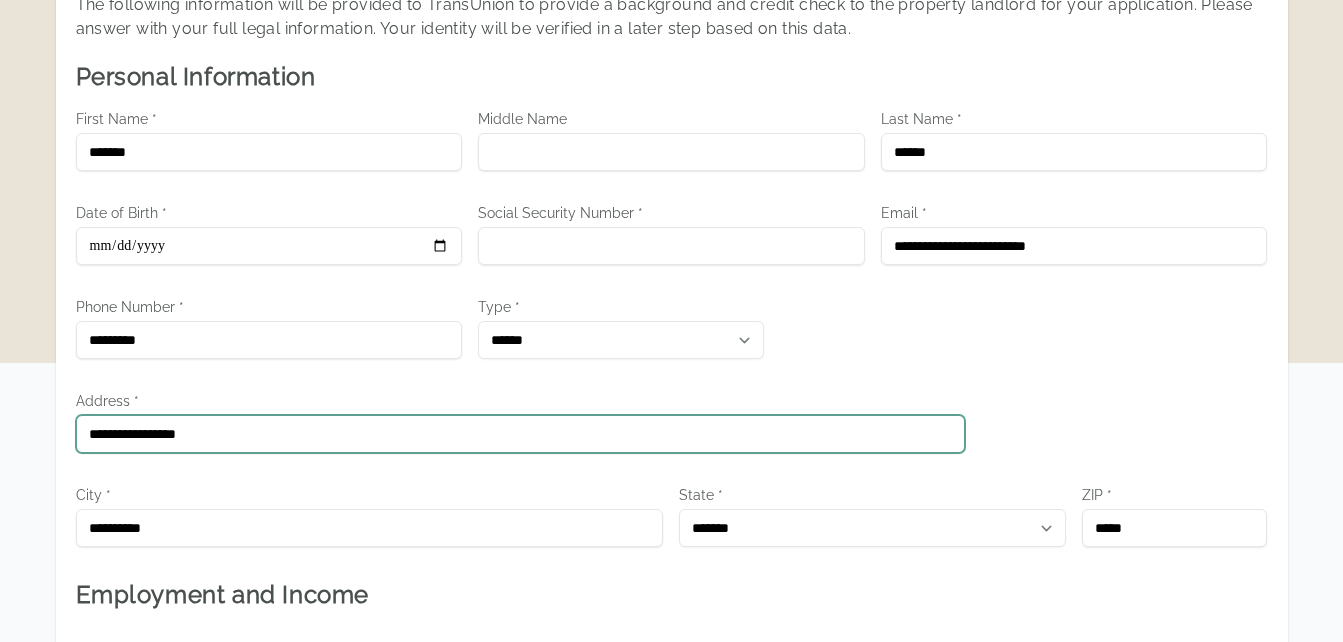 type 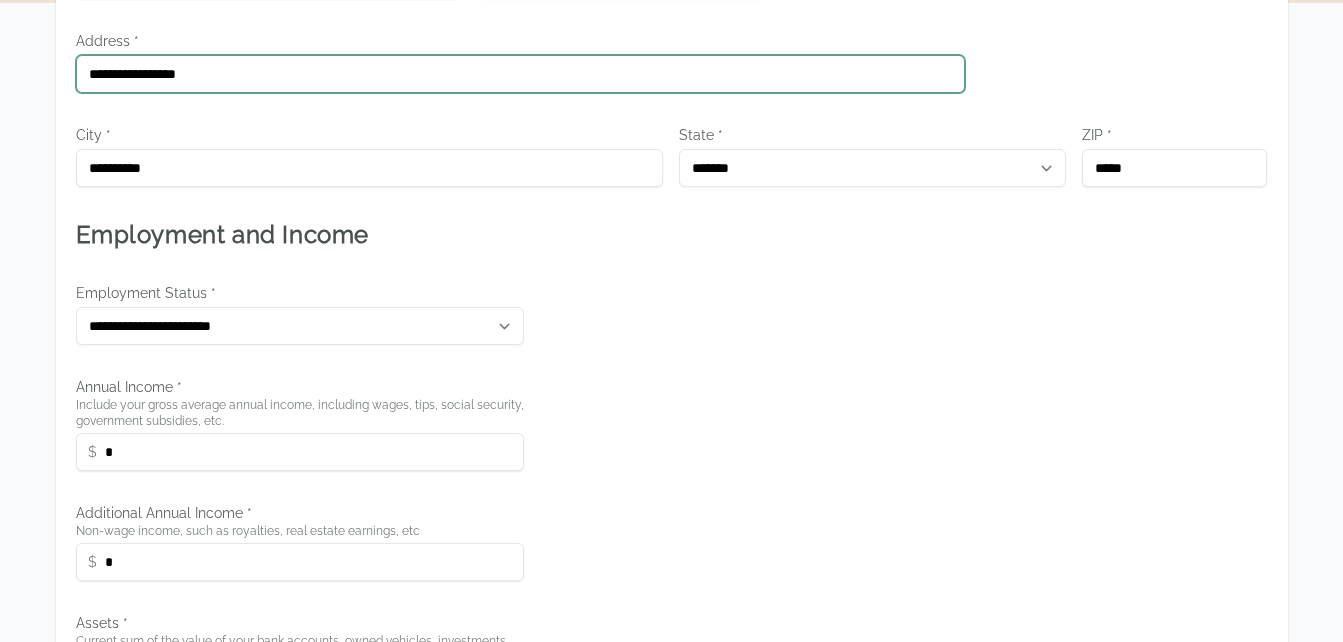 scroll, scrollTop: 550, scrollLeft: 0, axis: vertical 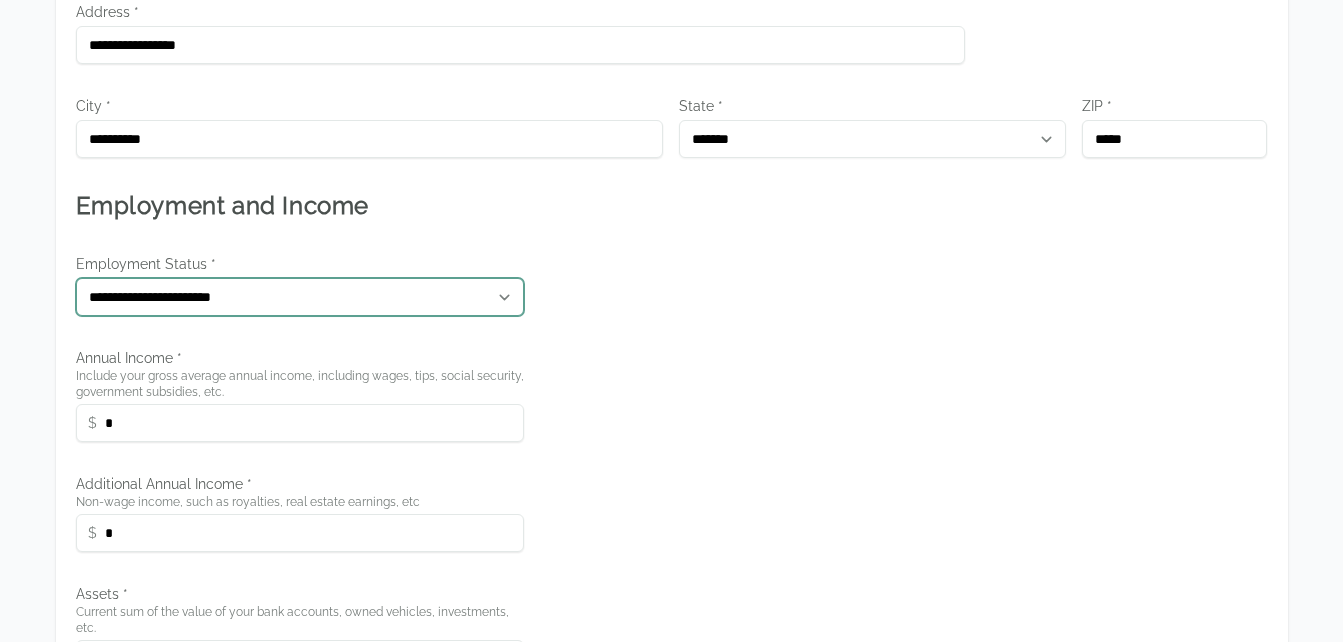 click on "**********" at bounding box center [300, 297] 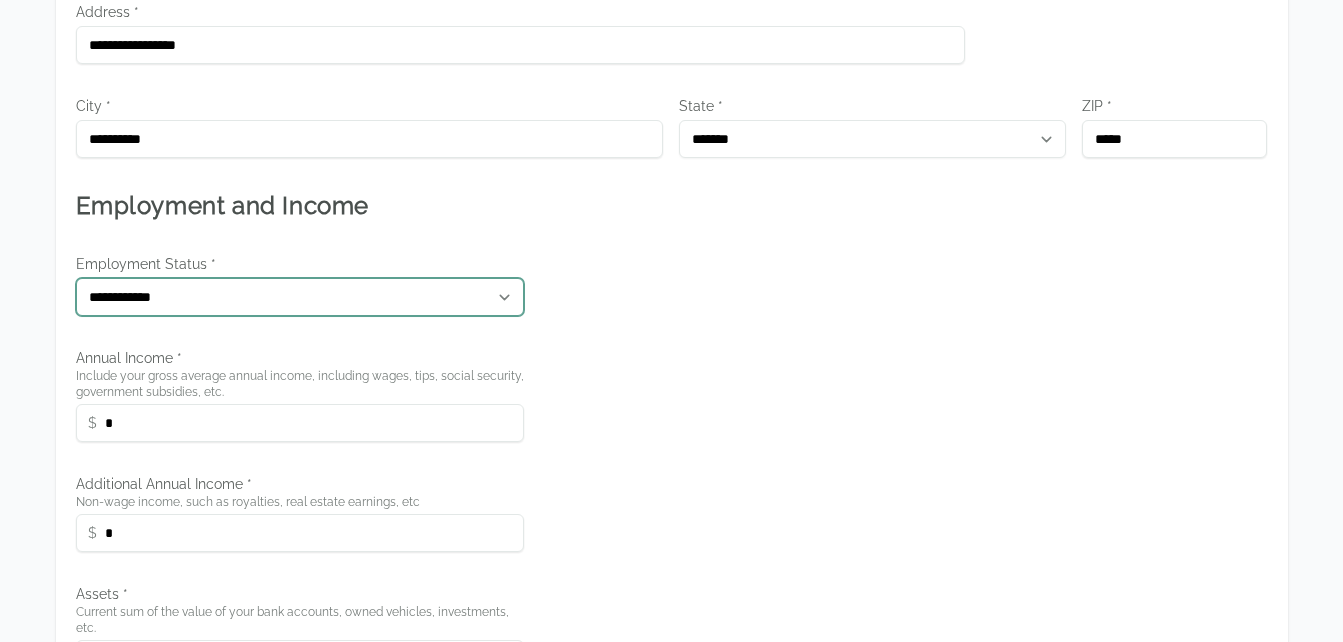 click on "**********" at bounding box center (300, 297) 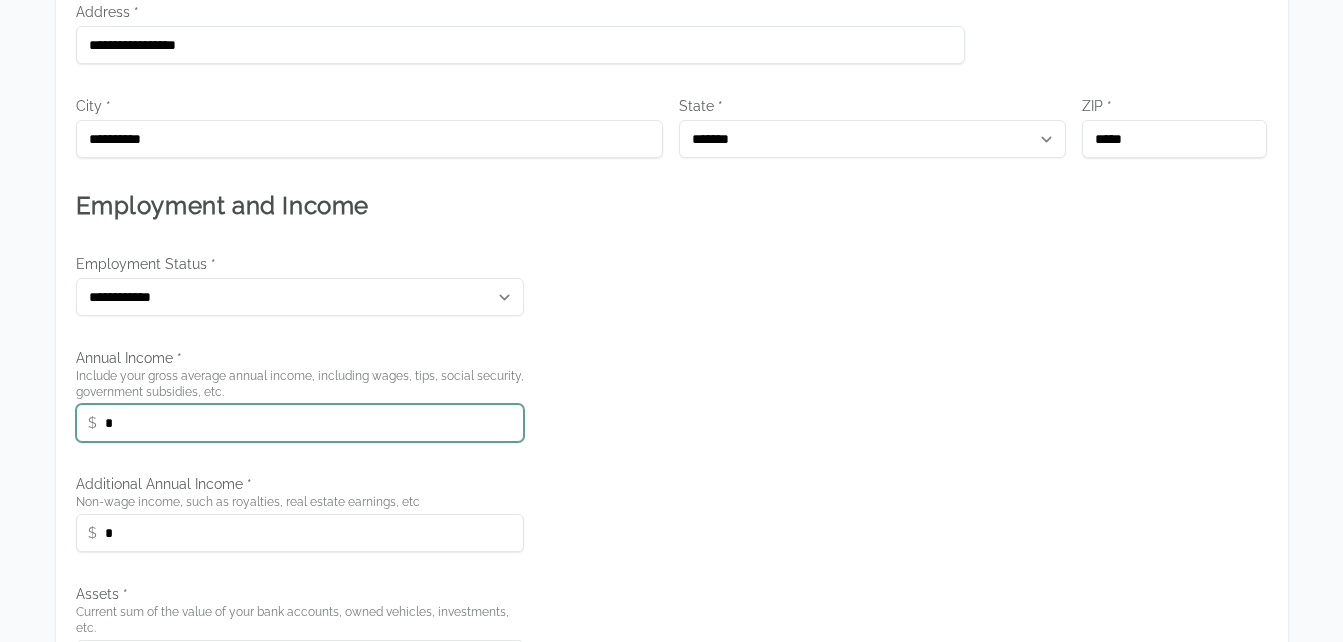 click on "*" at bounding box center [300, 423] 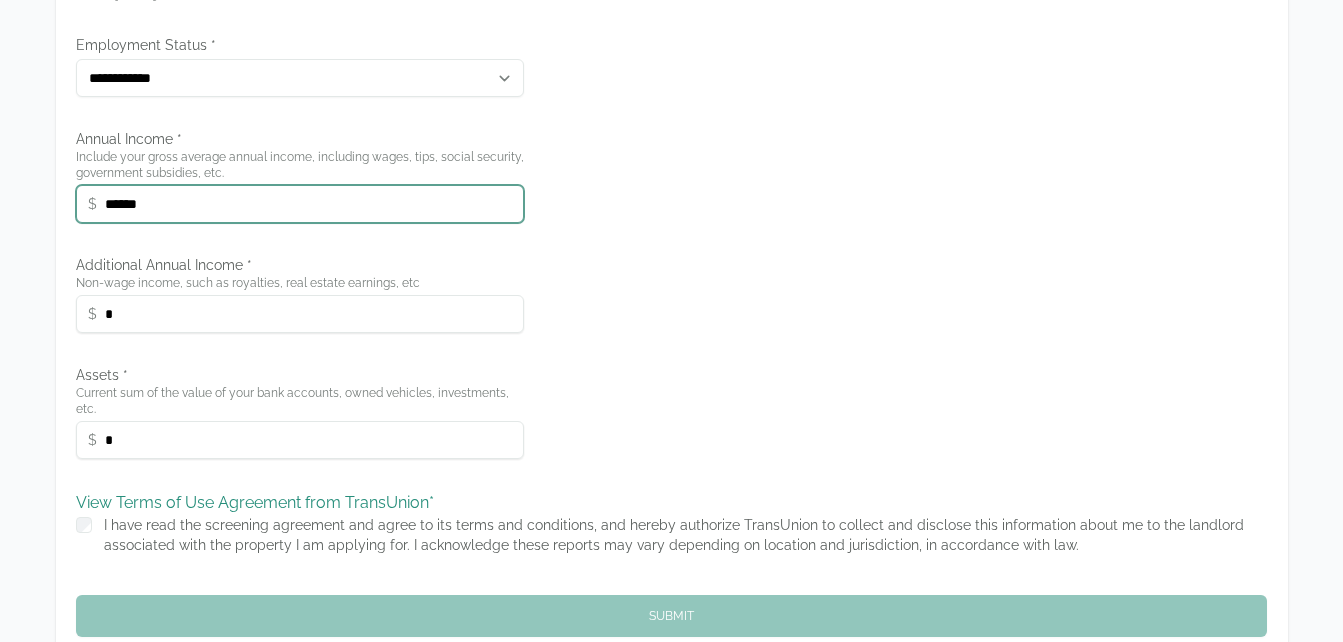 scroll, scrollTop: 772, scrollLeft: 0, axis: vertical 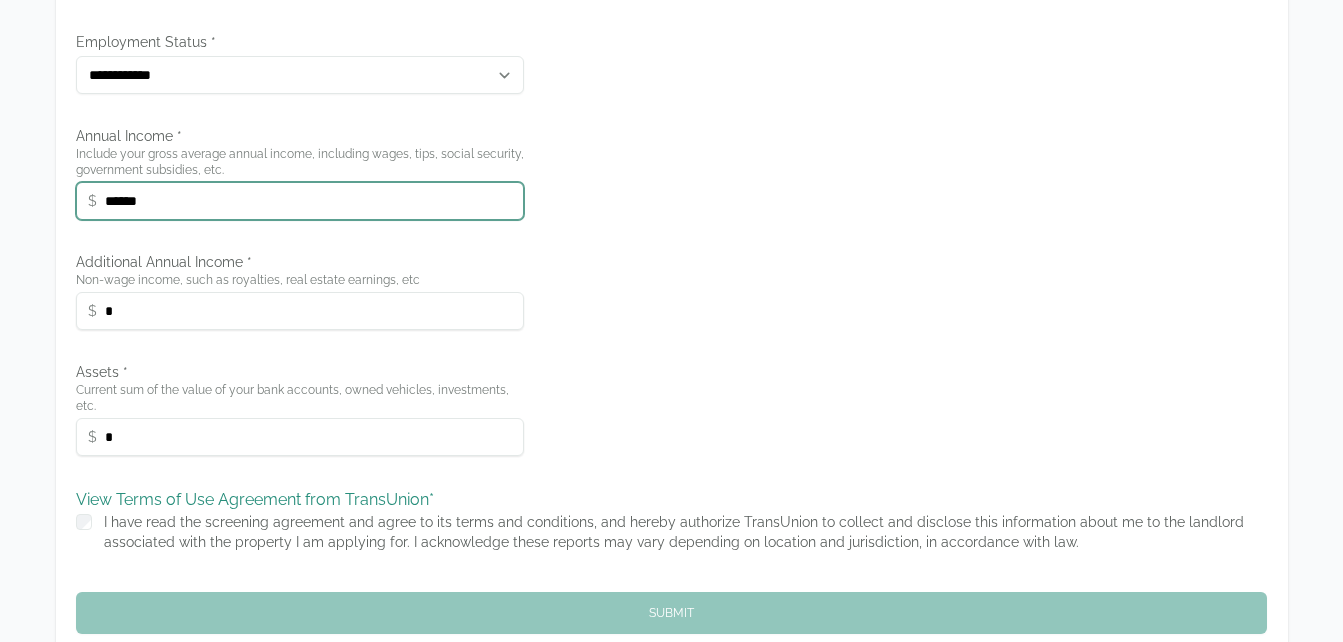 type on "******" 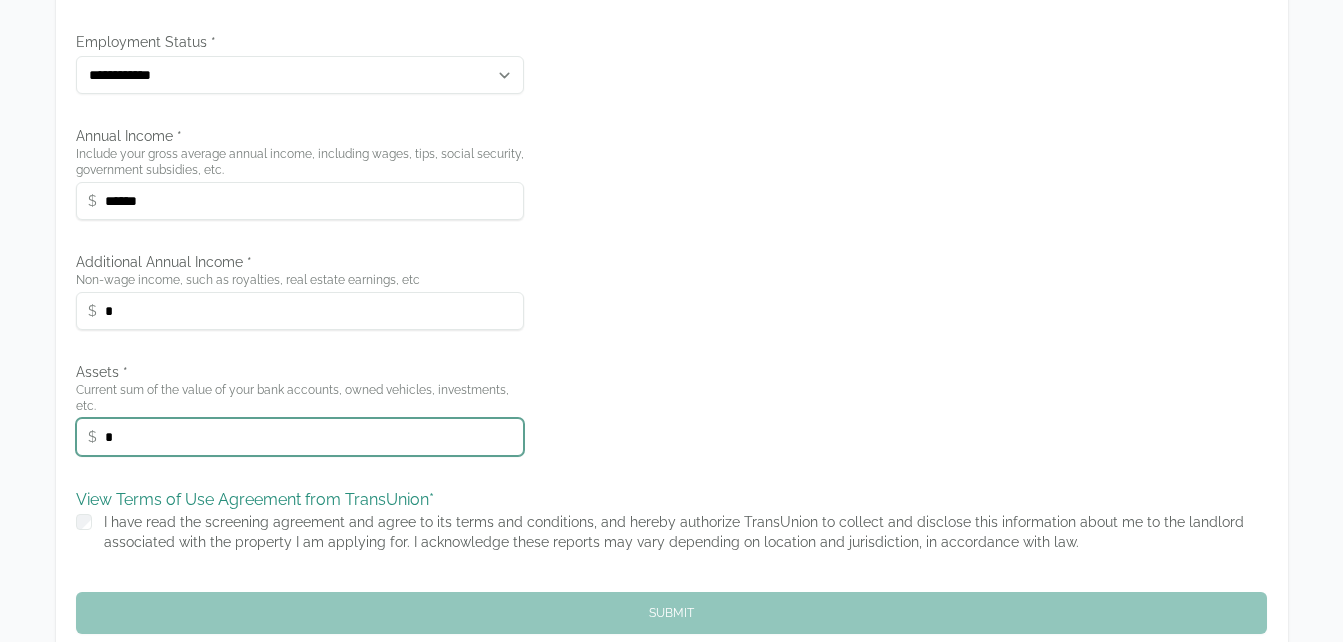 click on "*" at bounding box center (300, 437) 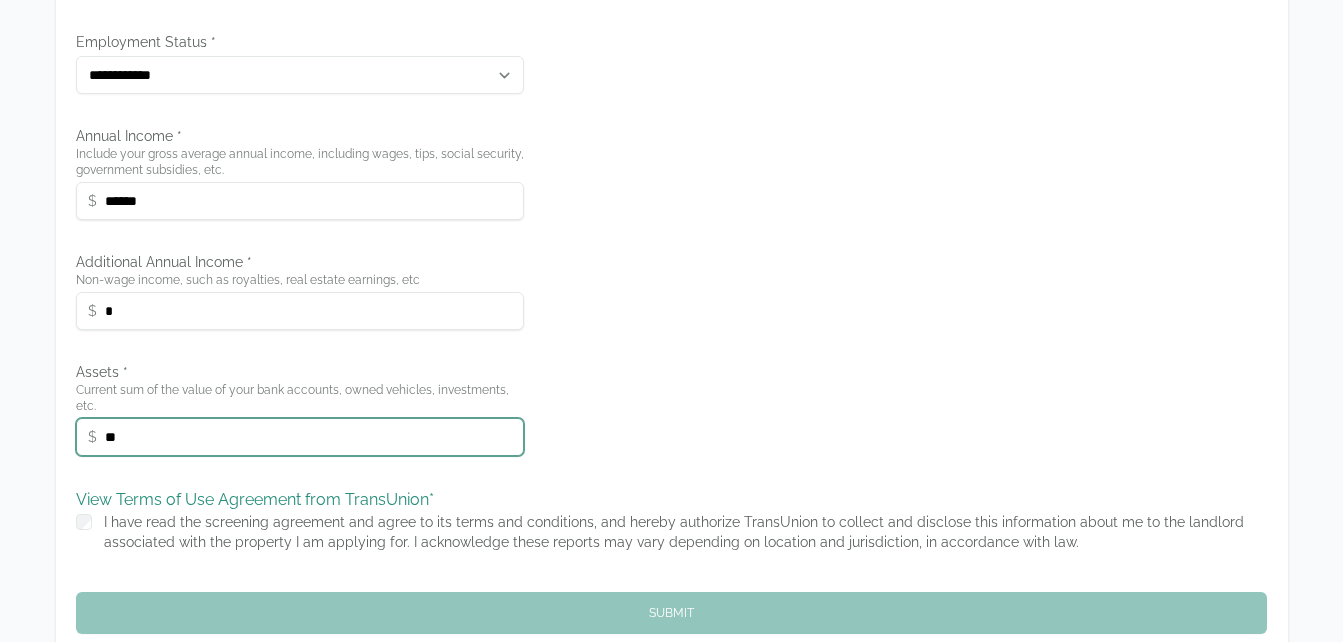 type on "*" 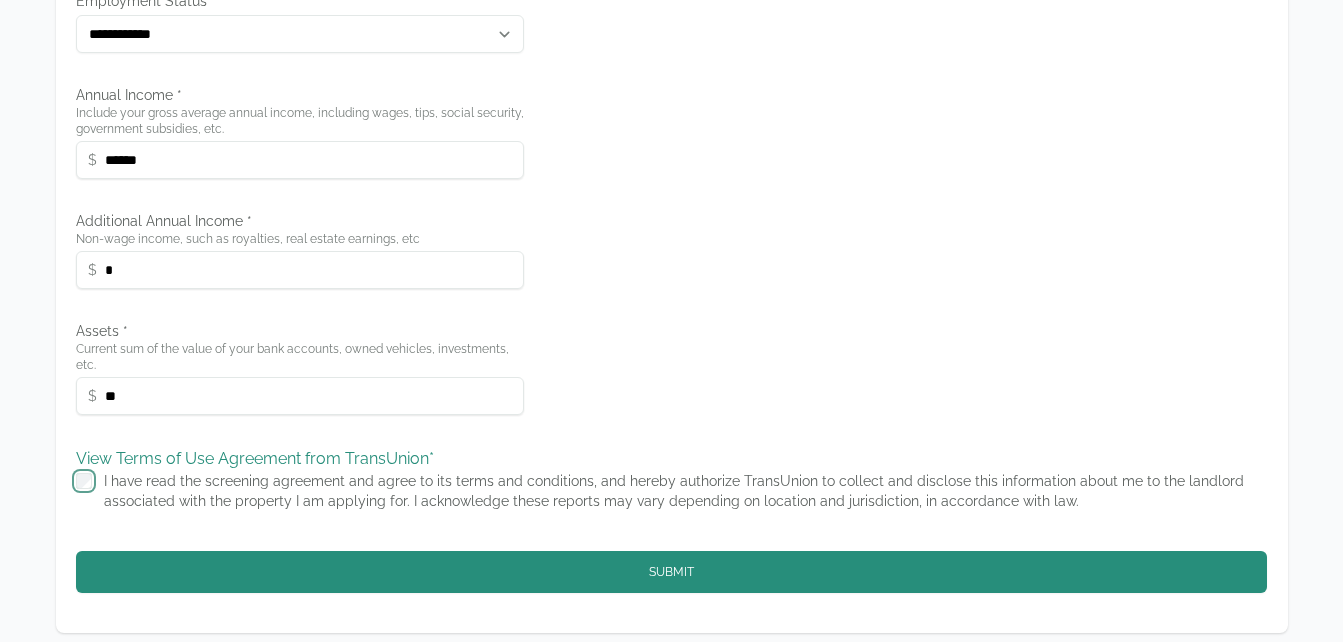 scroll, scrollTop: 837, scrollLeft: 0, axis: vertical 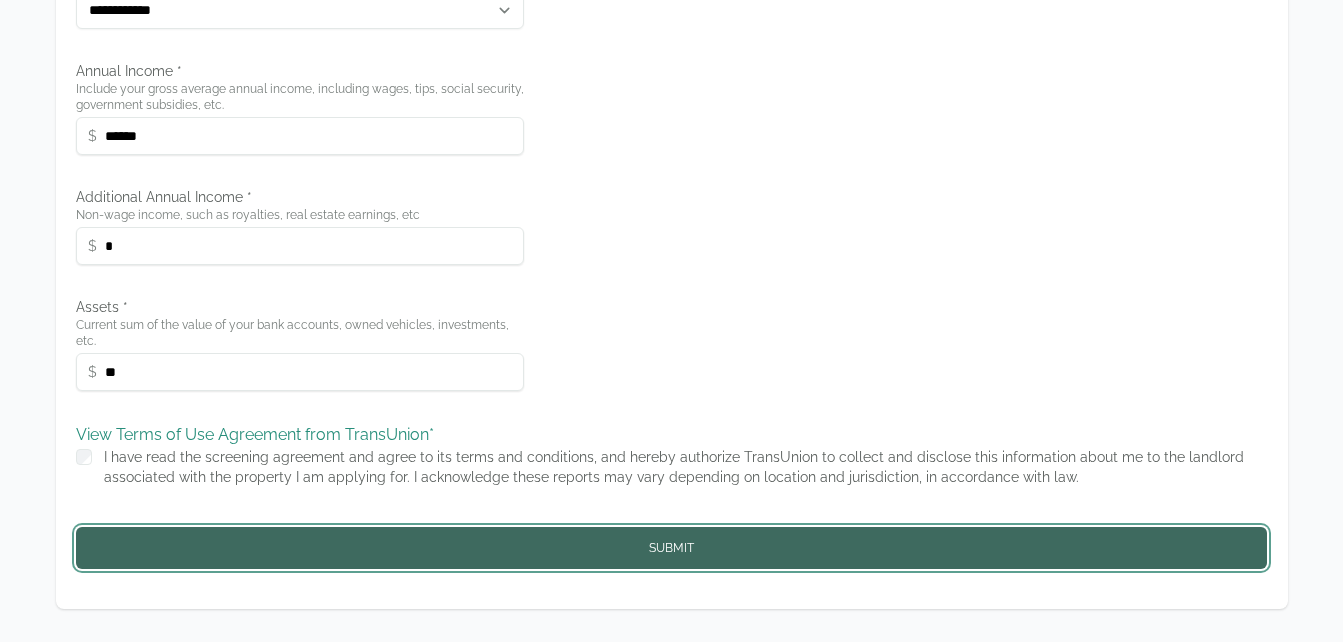 click on "Submit" at bounding box center (672, 548) 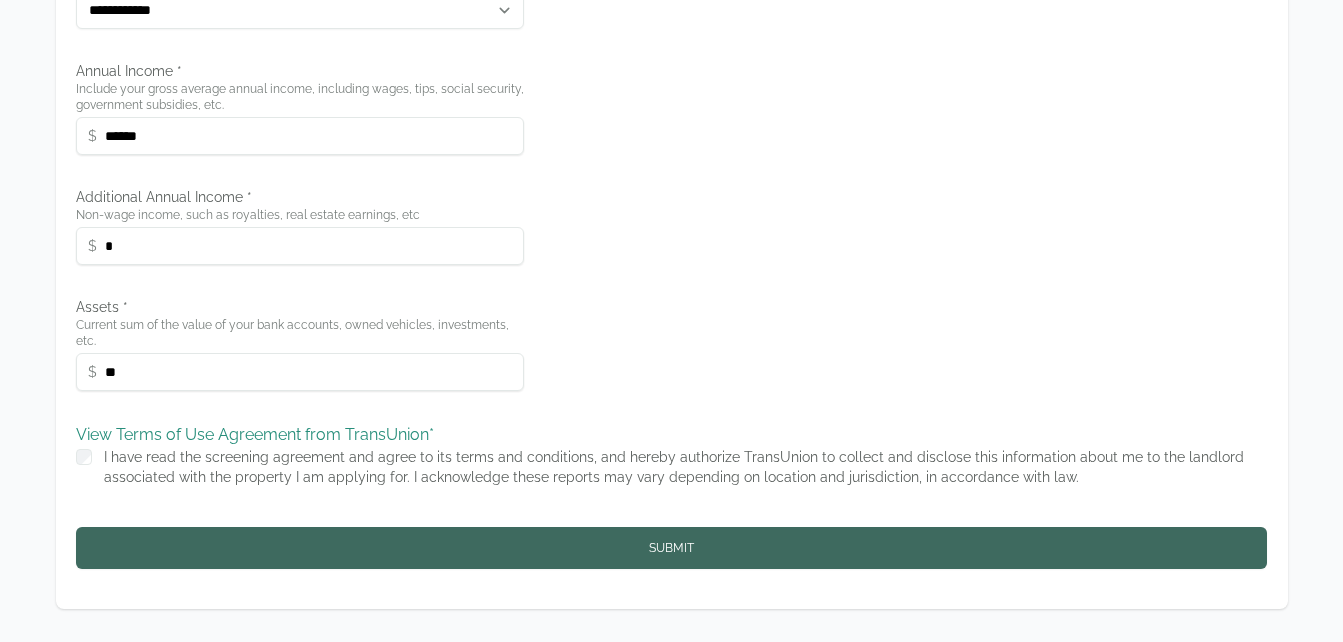 scroll, scrollTop: 388, scrollLeft: 0, axis: vertical 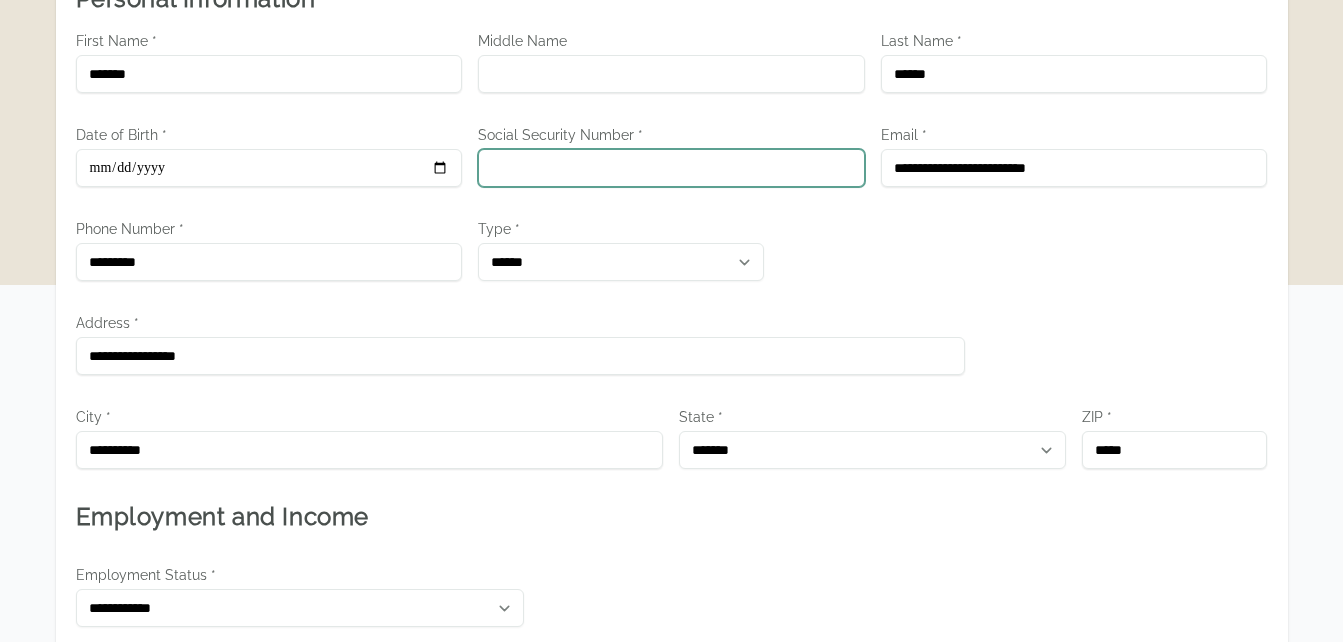 click on "Social Security Number *" at bounding box center (671, 168) 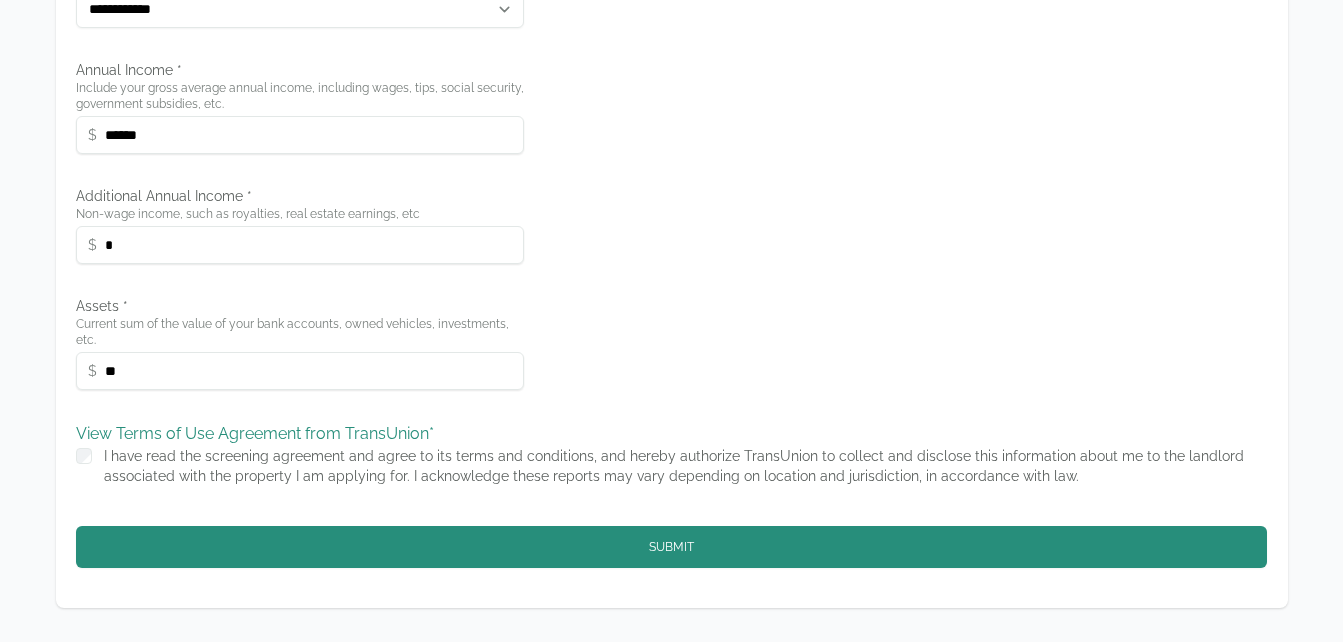 scroll, scrollTop: 841, scrollLeft: 0, axis: vertical 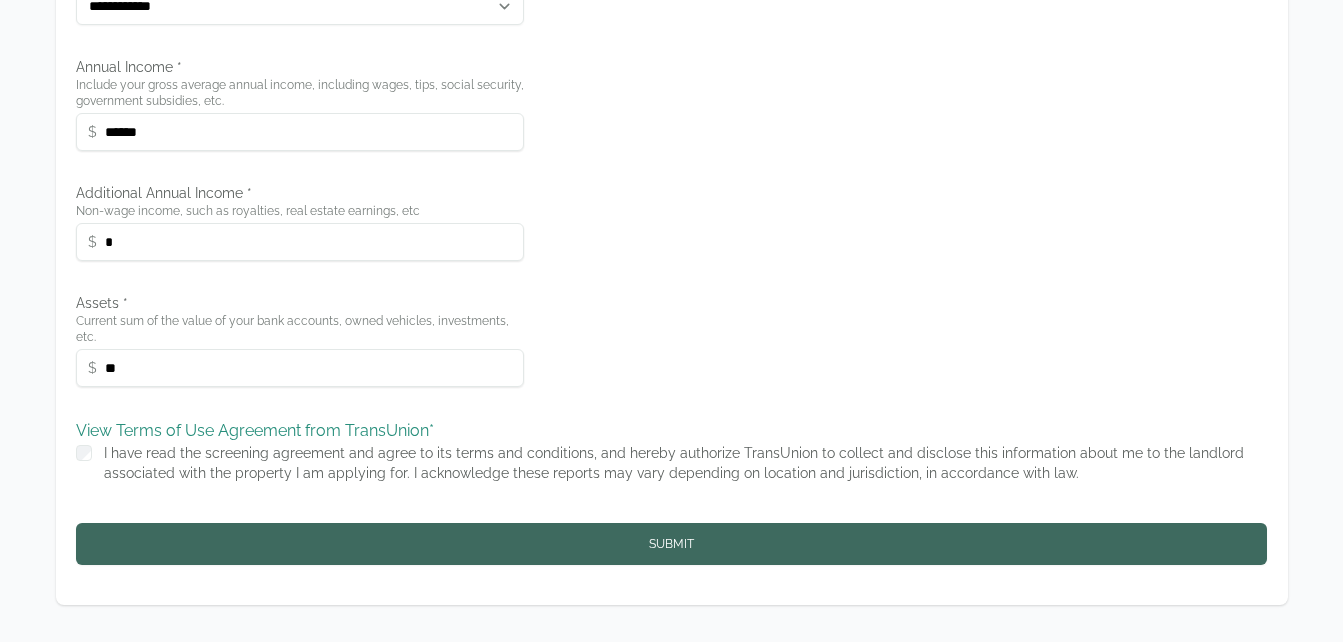 type on "**********" 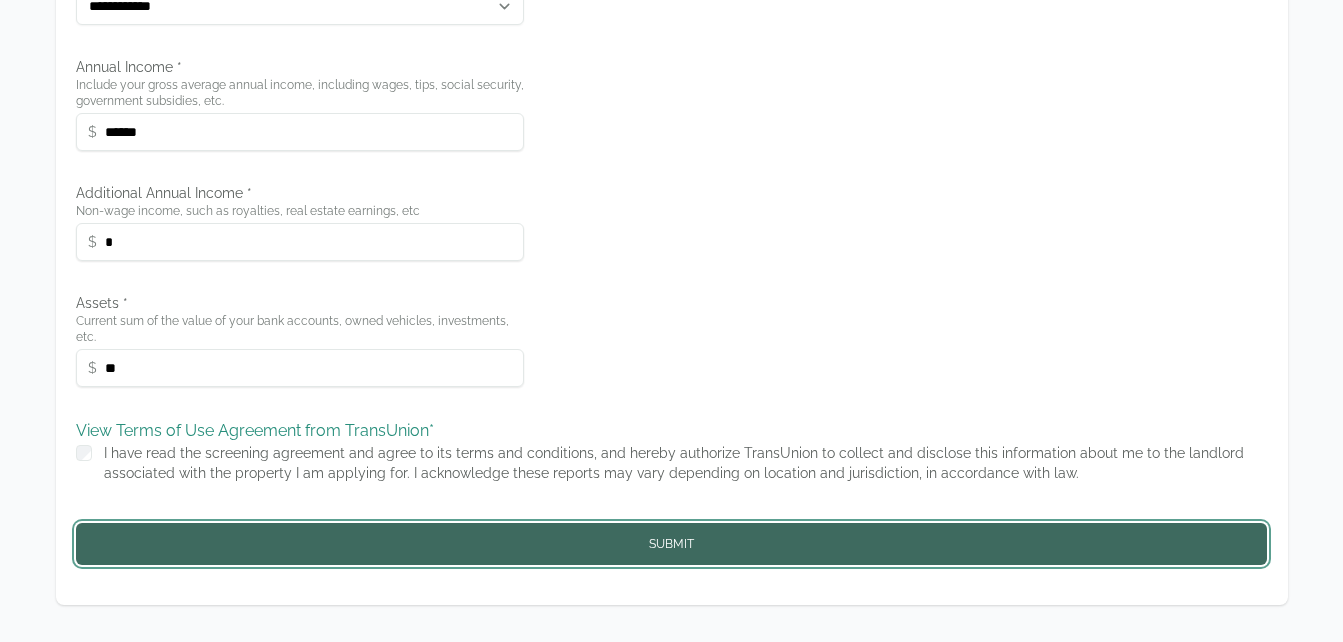 click on "Submit" at bounding box center [672, 544] 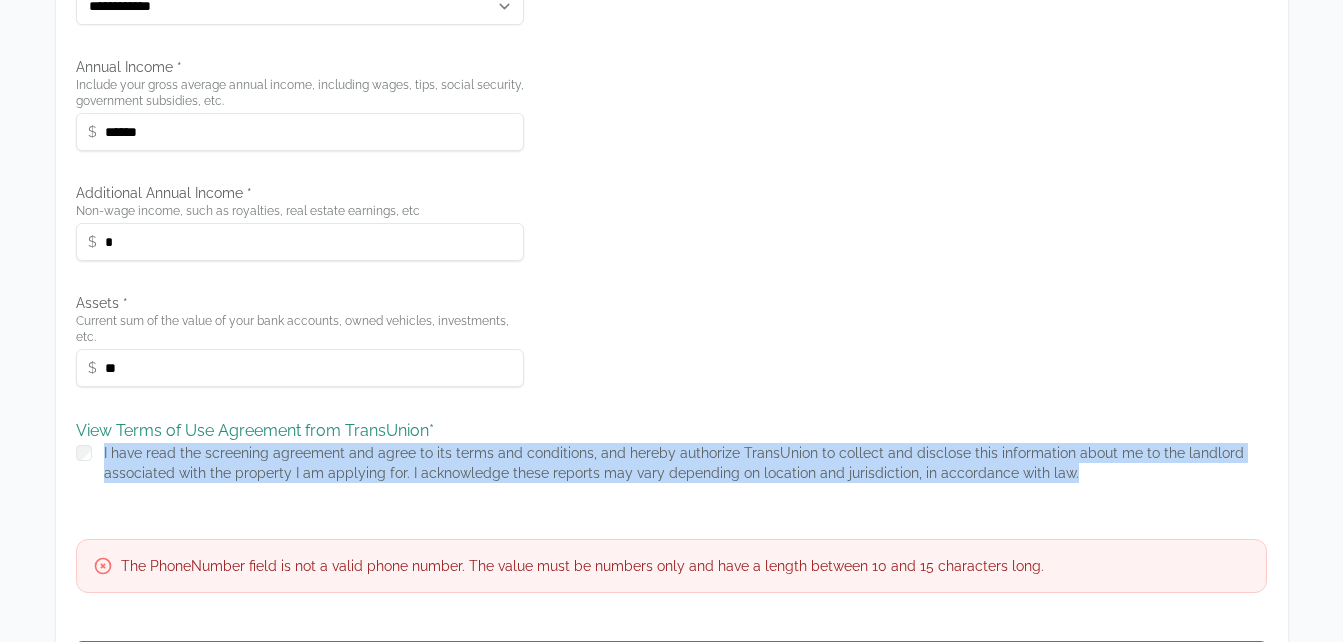 drag, startPoint x: 1340, startPoint y: 445, endPoint x: 1336, endPoint y: 425, distance: 20.396078 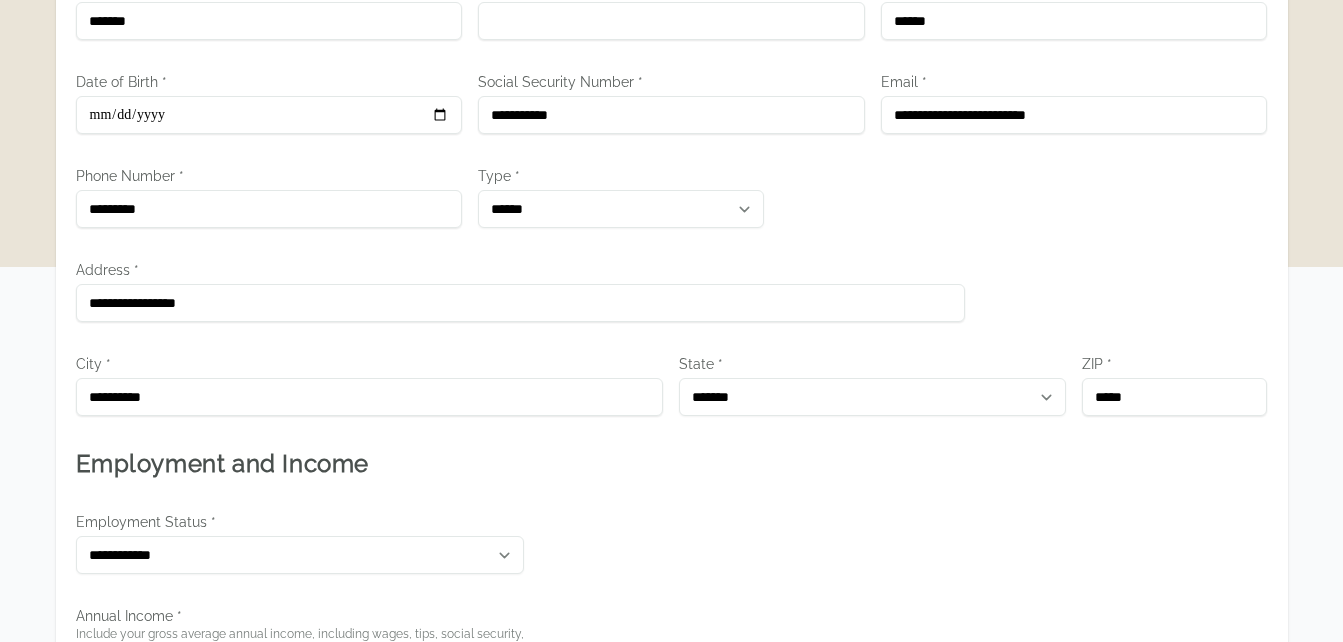 scroll, scrollTop: 73, scrollLeft: 0, axis: vertical 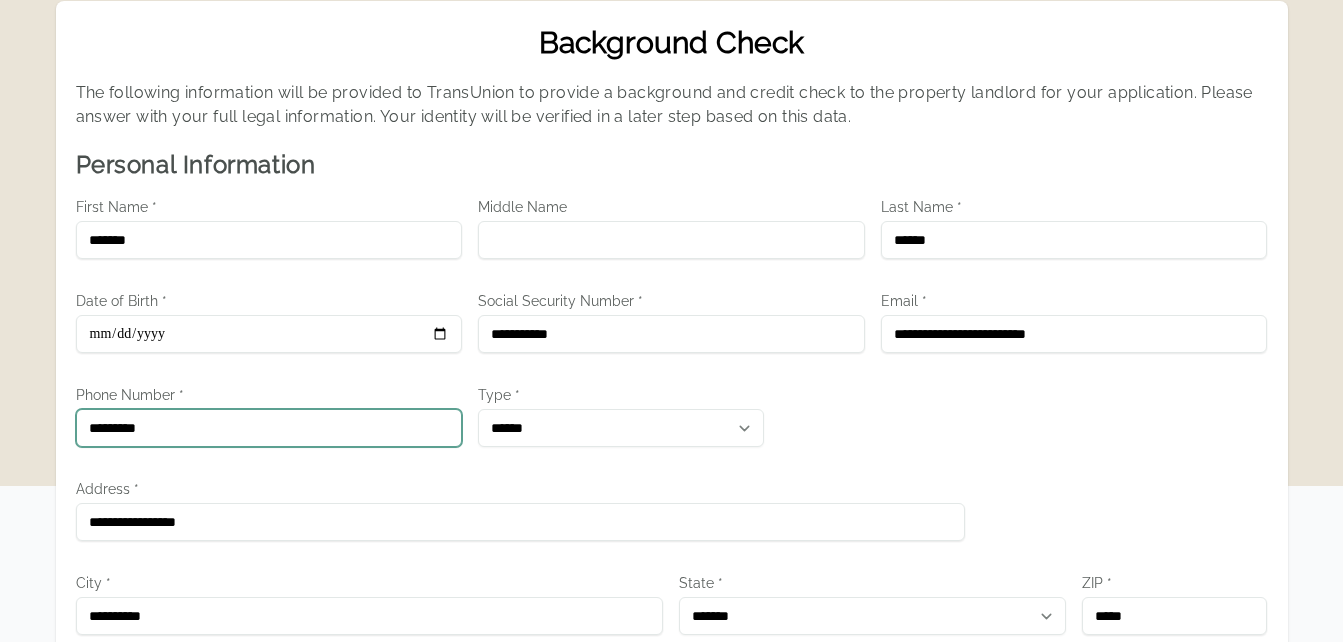 click on "*********" at bounding box center (269, 428) 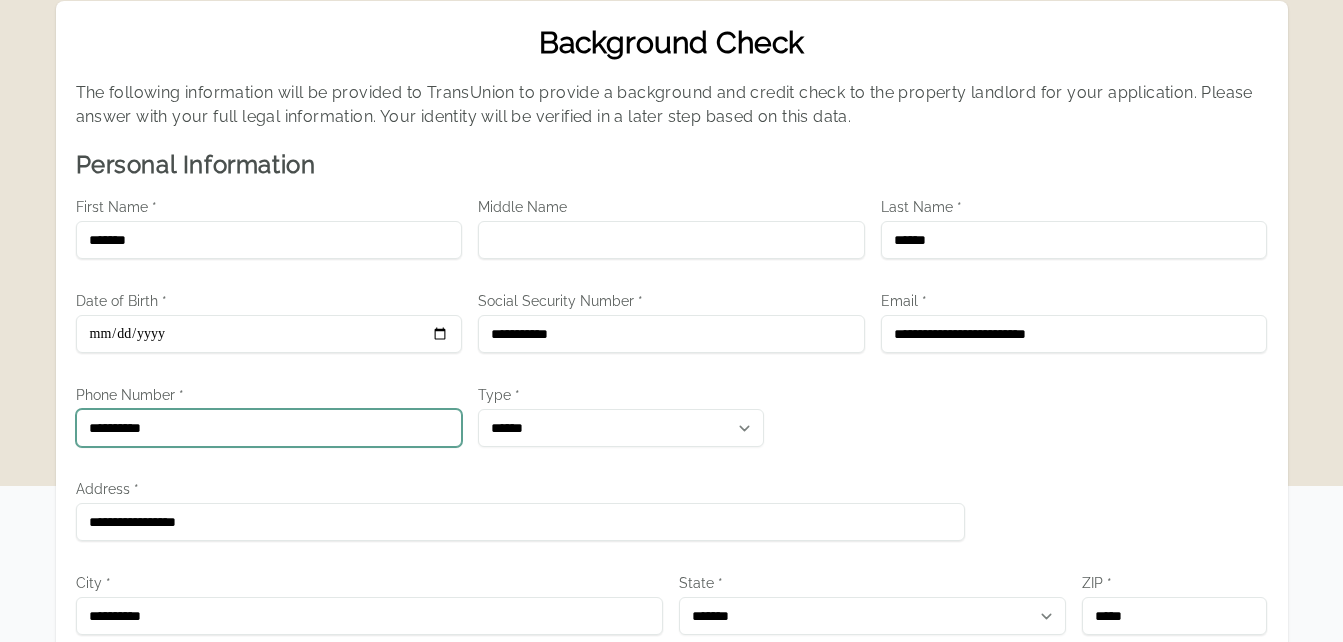 click on "**********" at bounding box center [269, 428] 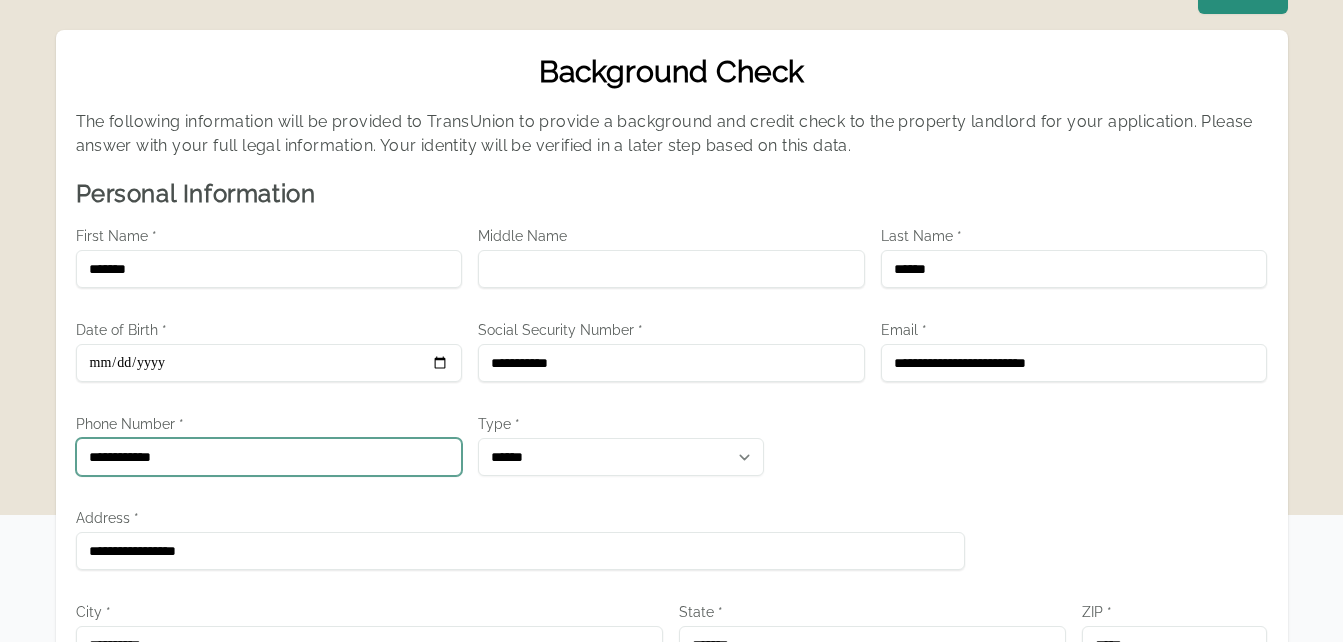 scroll, scrollTop: 0, scrollLeft: 0, axis: both 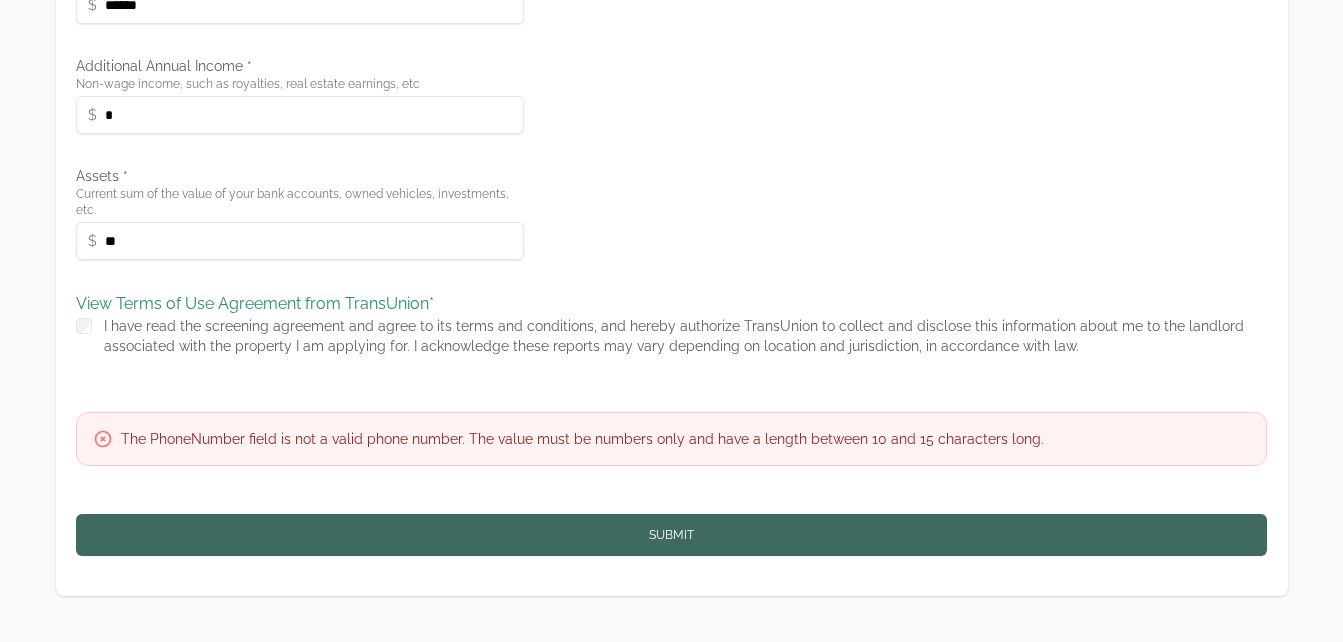 type on "**********" 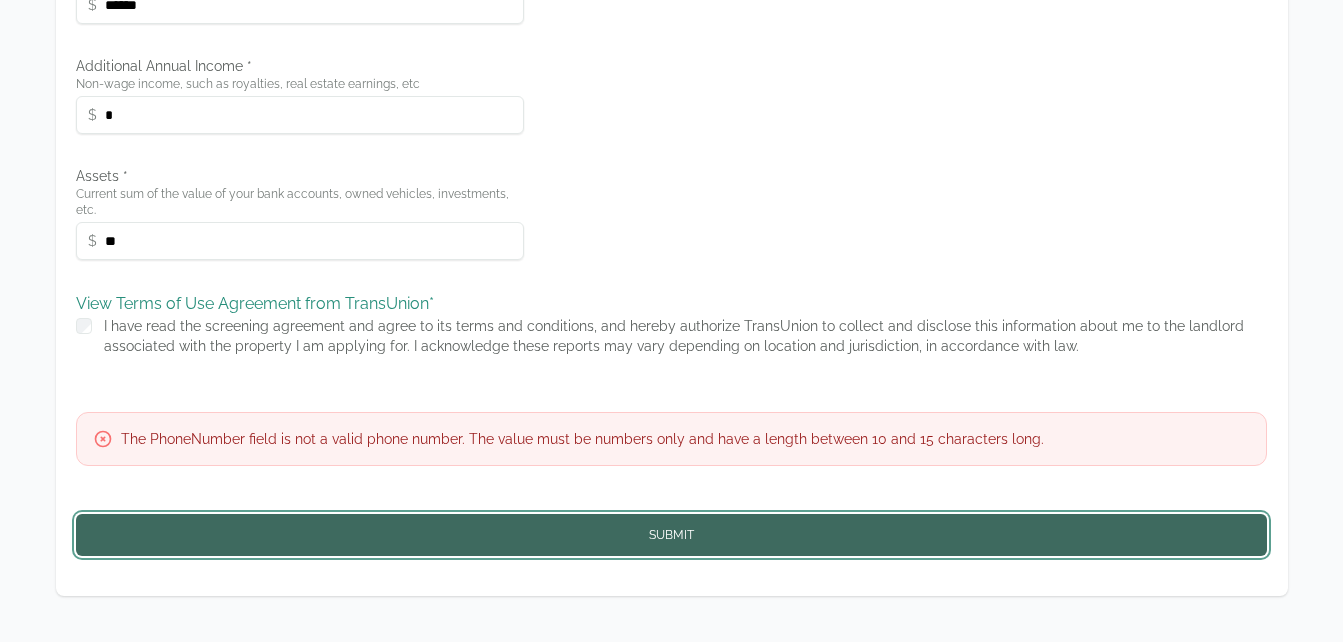 click on "Submit" at bounding box center (672, 535) 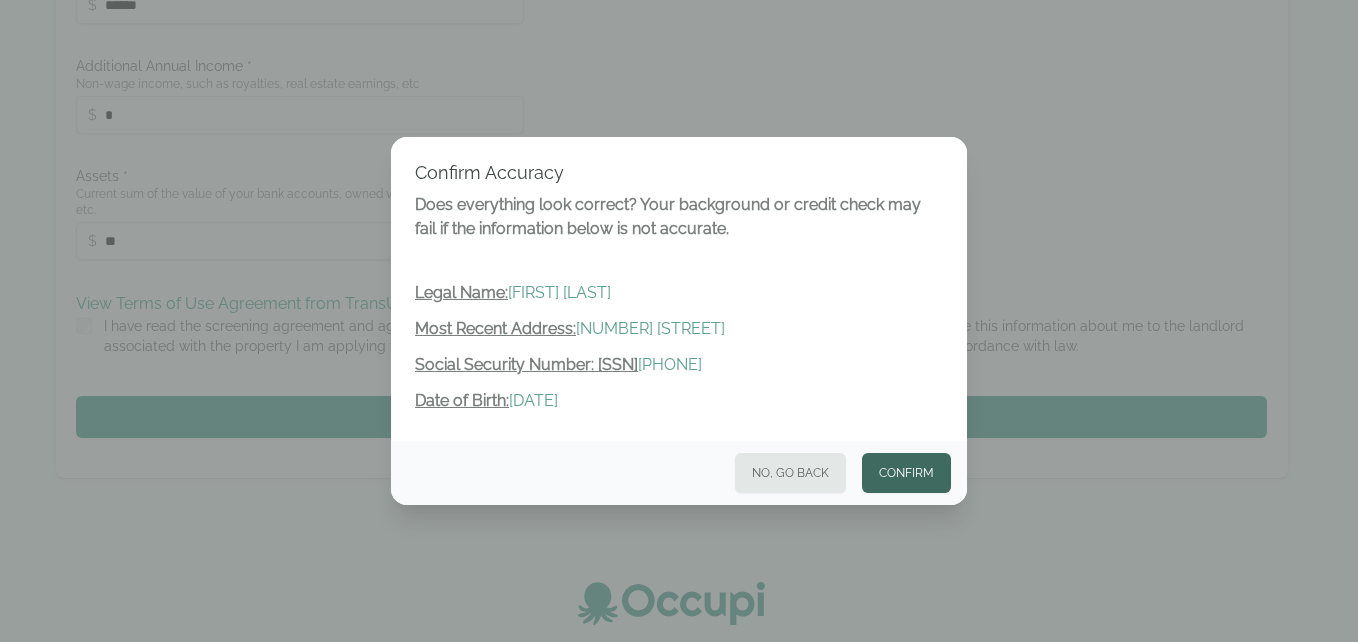 click on "Confirm" at bounding box center [906, 473] 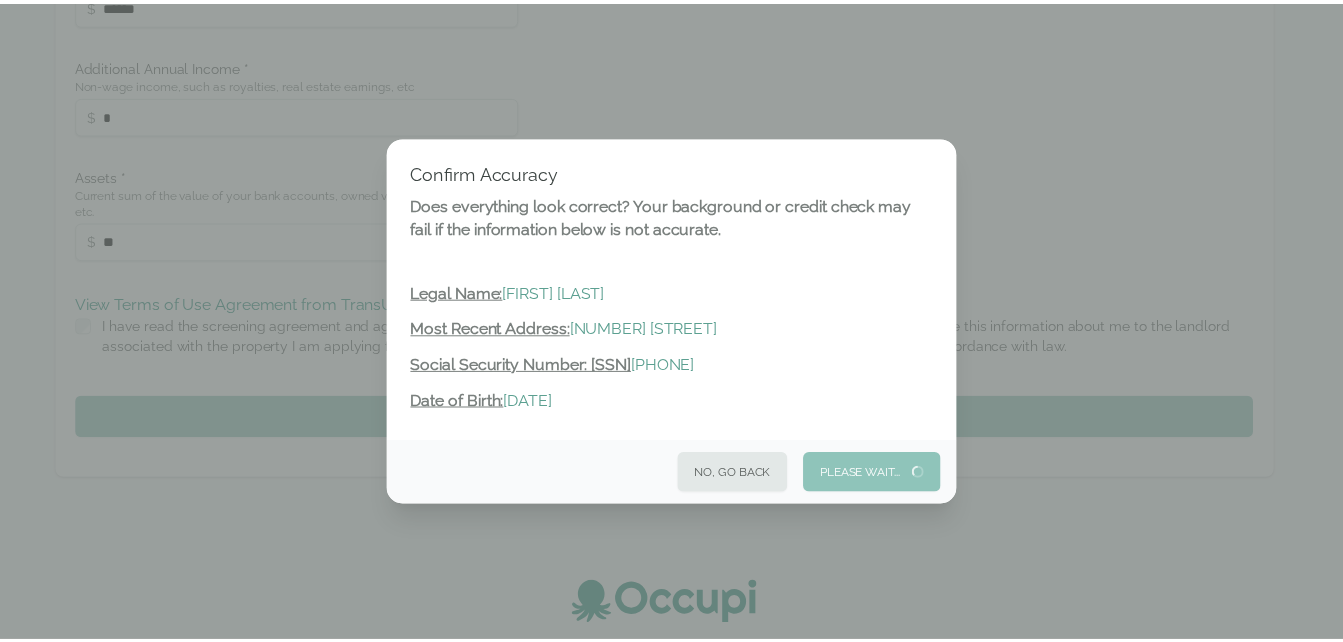 scroll, scrollTop: 0, scrollLeft: 0, axis: both 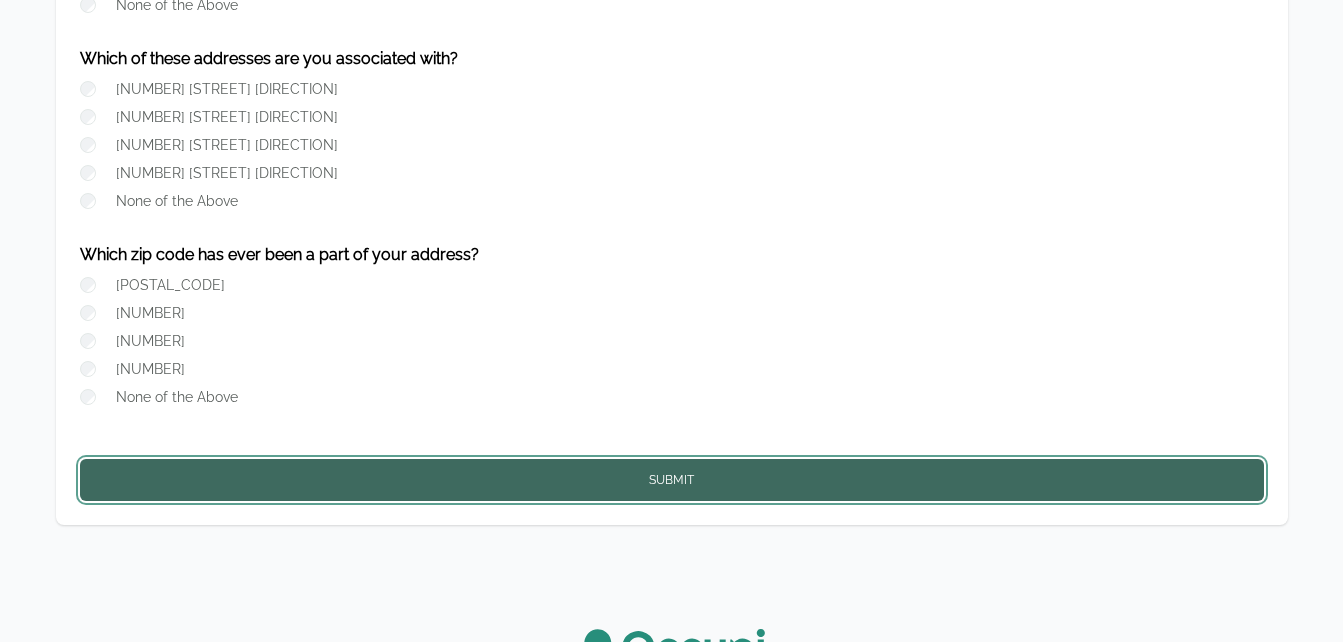 click on "Submit" at bounding box center [672, 480] 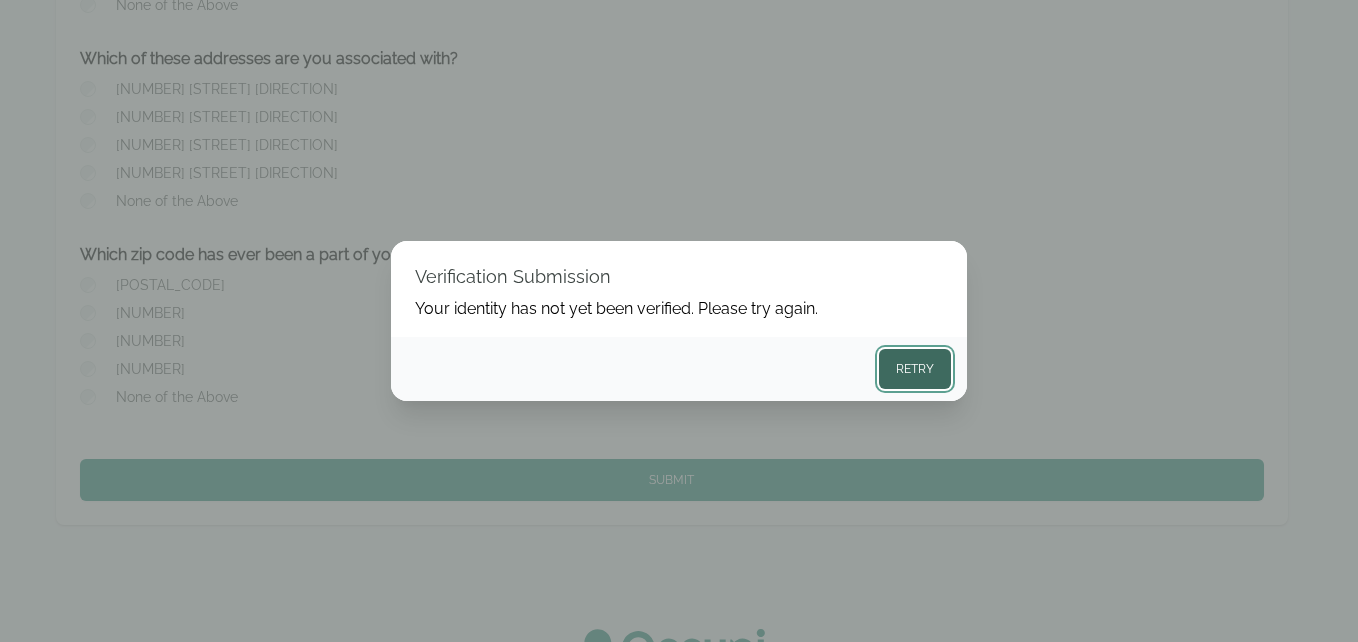 click on "Retry" at bounding box center (915, 369) 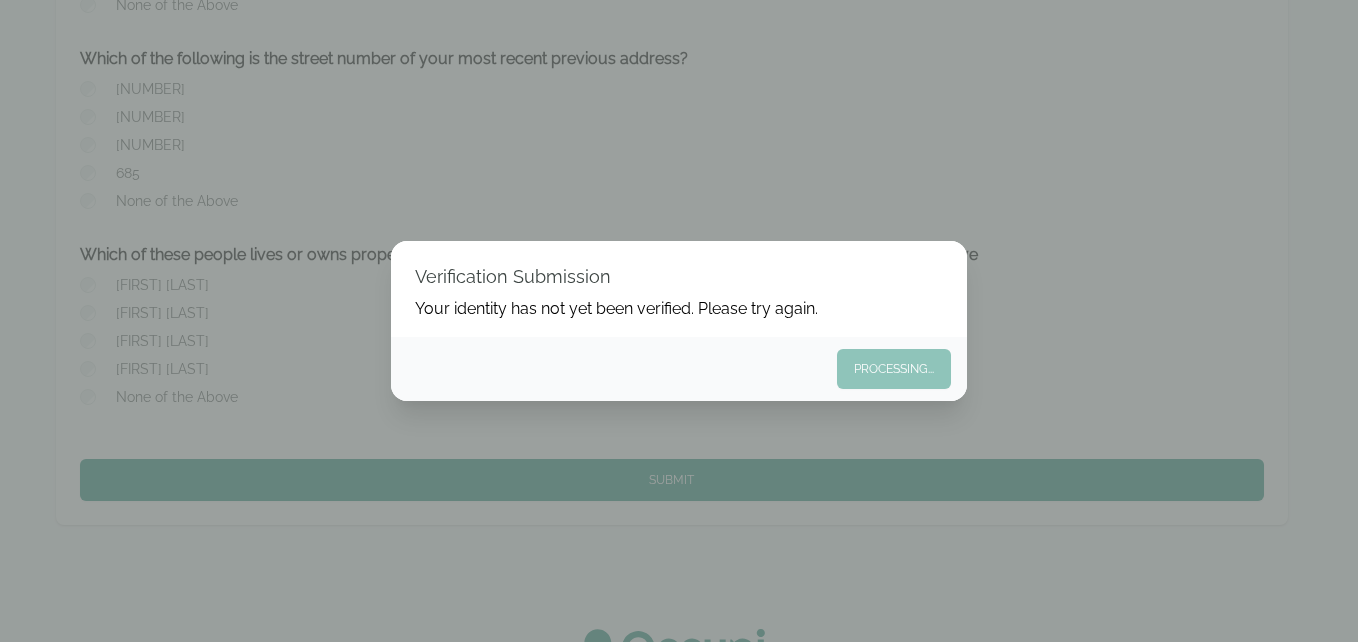 click on "Verification Submission Your identity has not yet been verified. Please try again." at bounding box center (679, 289) 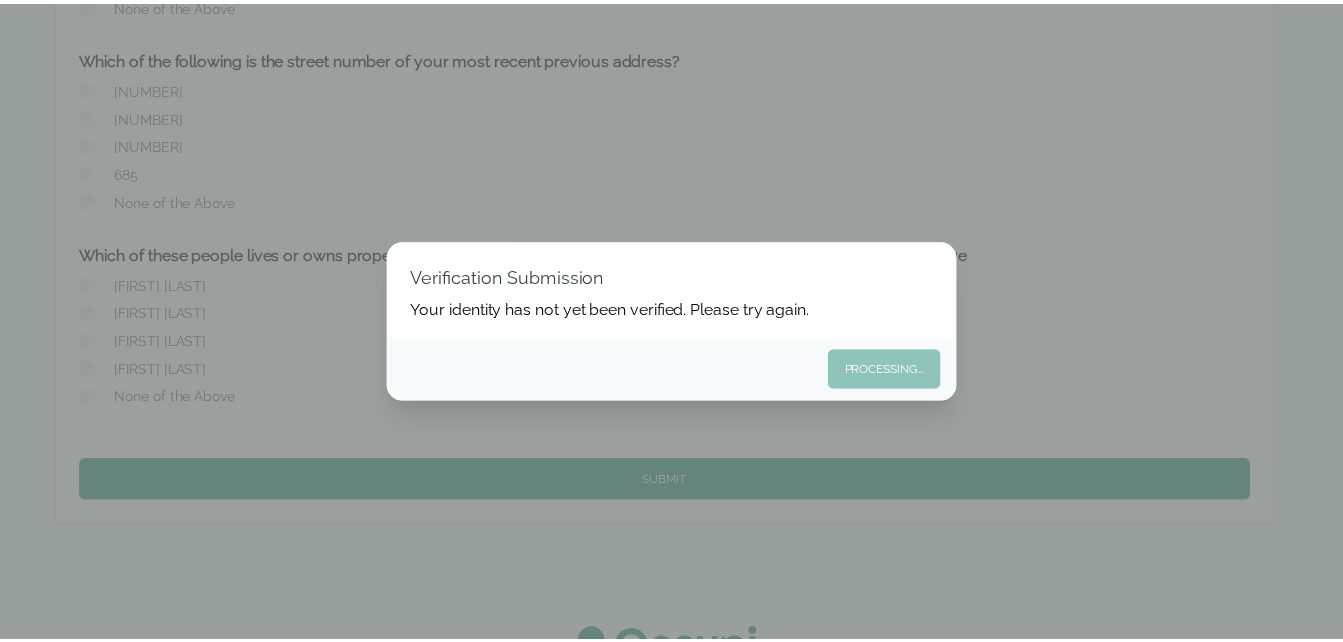 scroll, scrollTop: 179, scrollLeft: 0, axis: vertical 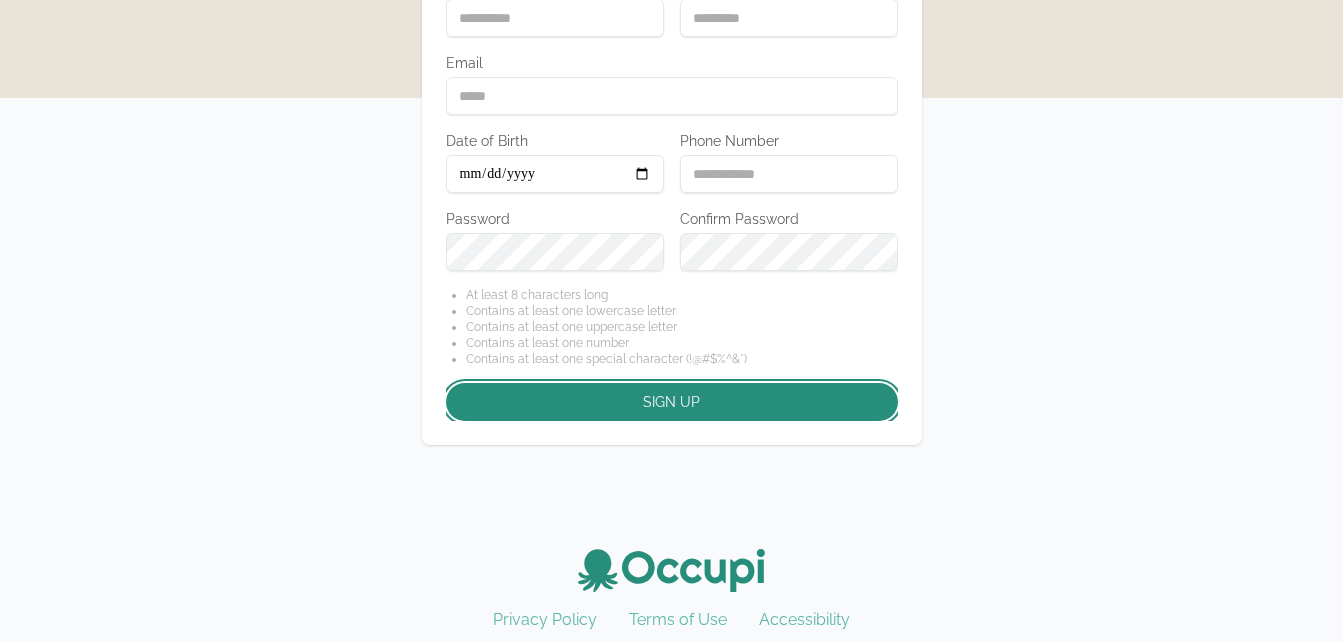 click on "Sign up" at bounding box center [672, 402] 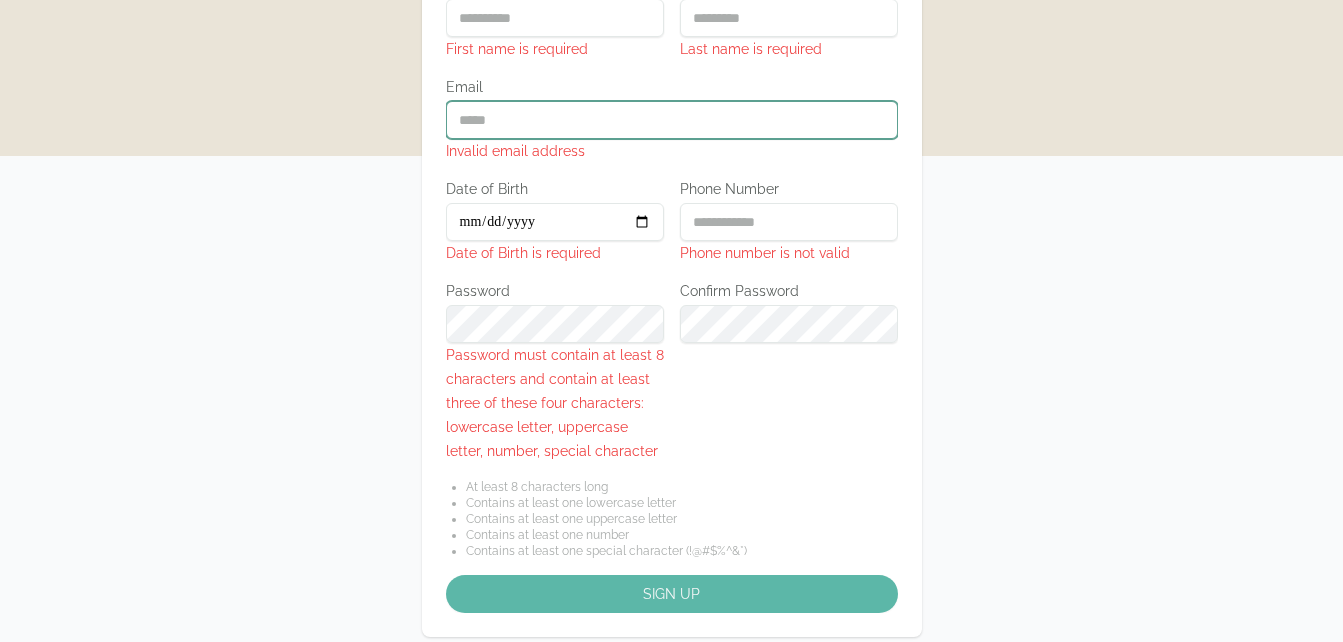 click on "Email" at bounding box center (672, 120) 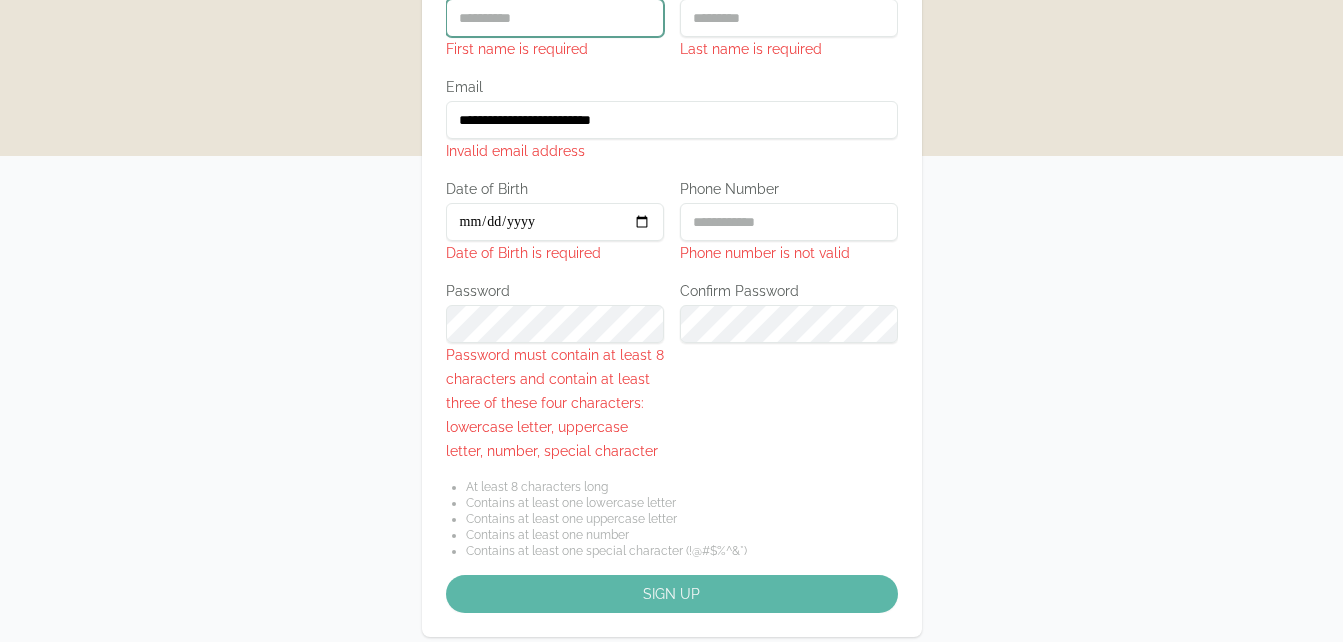 type on "*******" 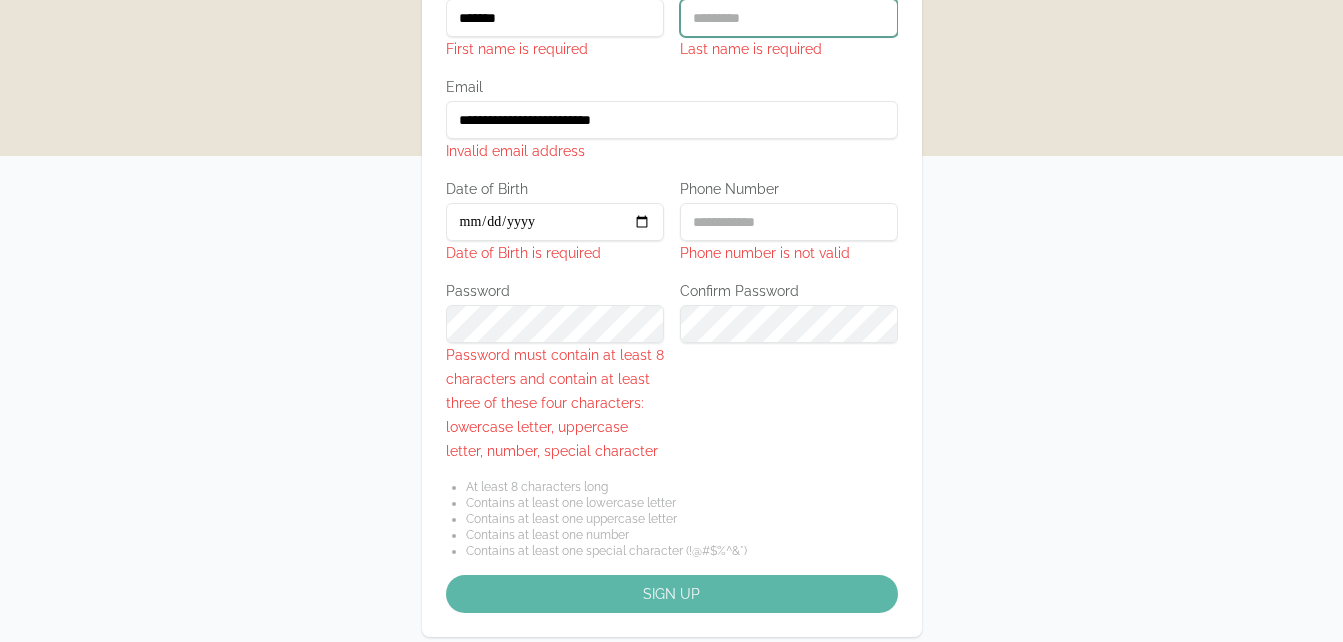 type on "******" 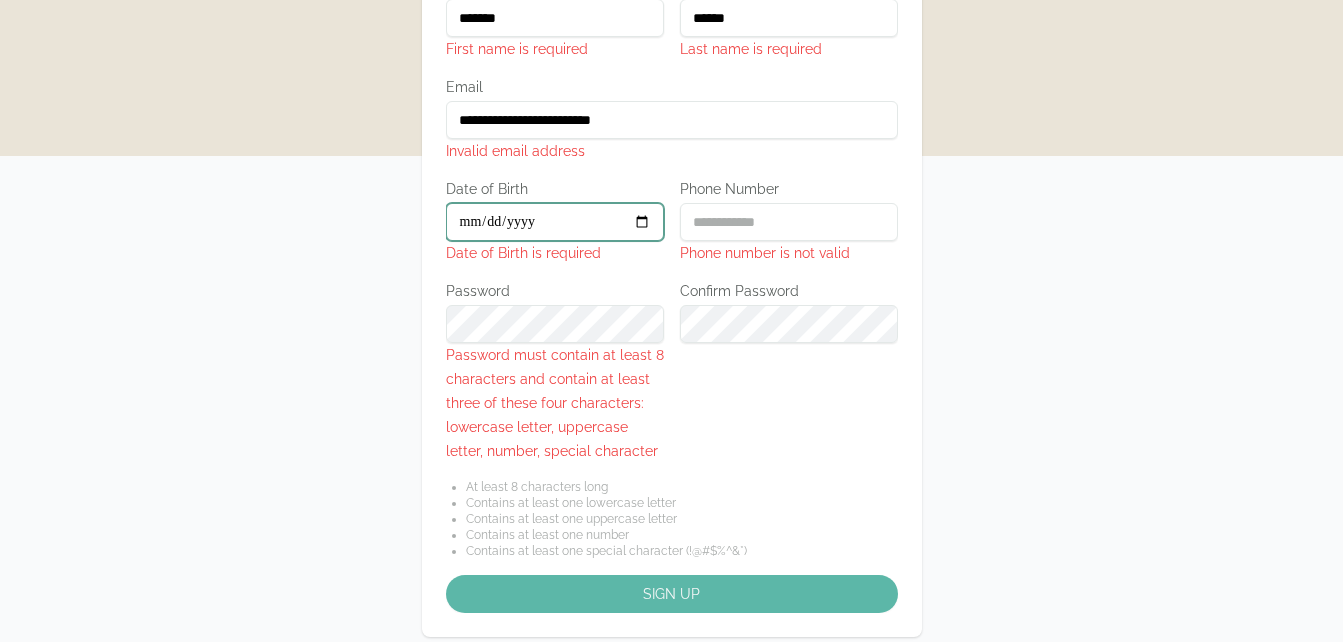type on "**********" 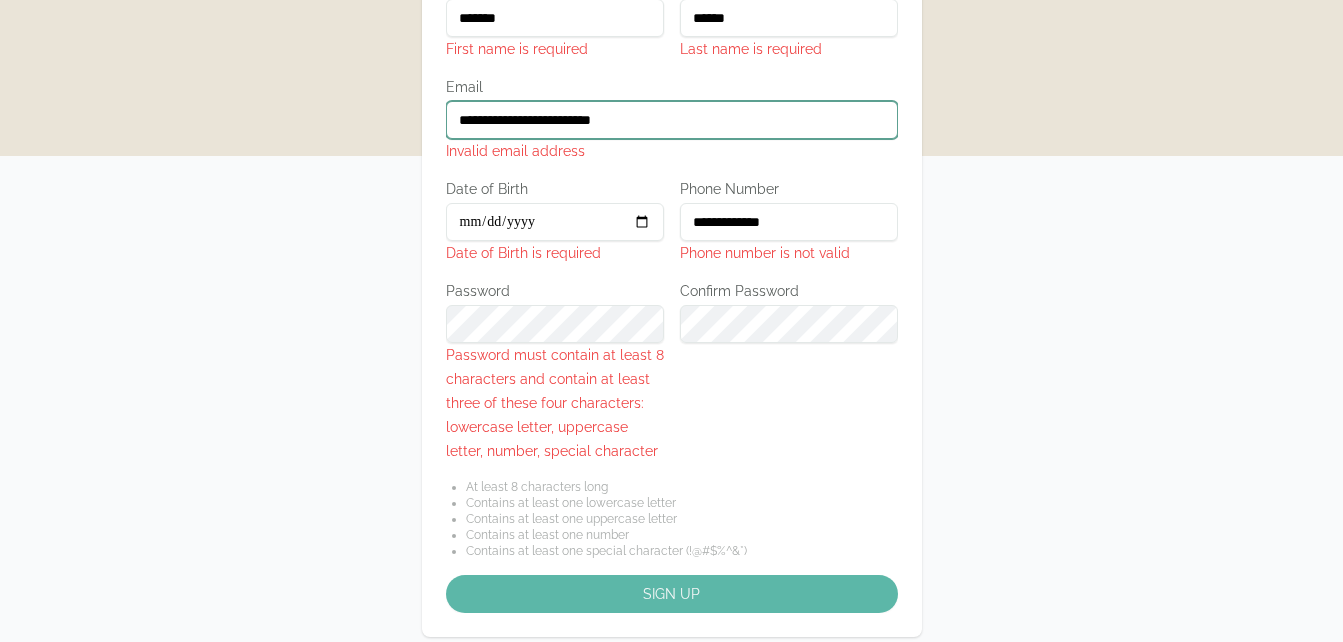 scroll, scrollTop: 178, scrollLeft: 0, axis: vertical 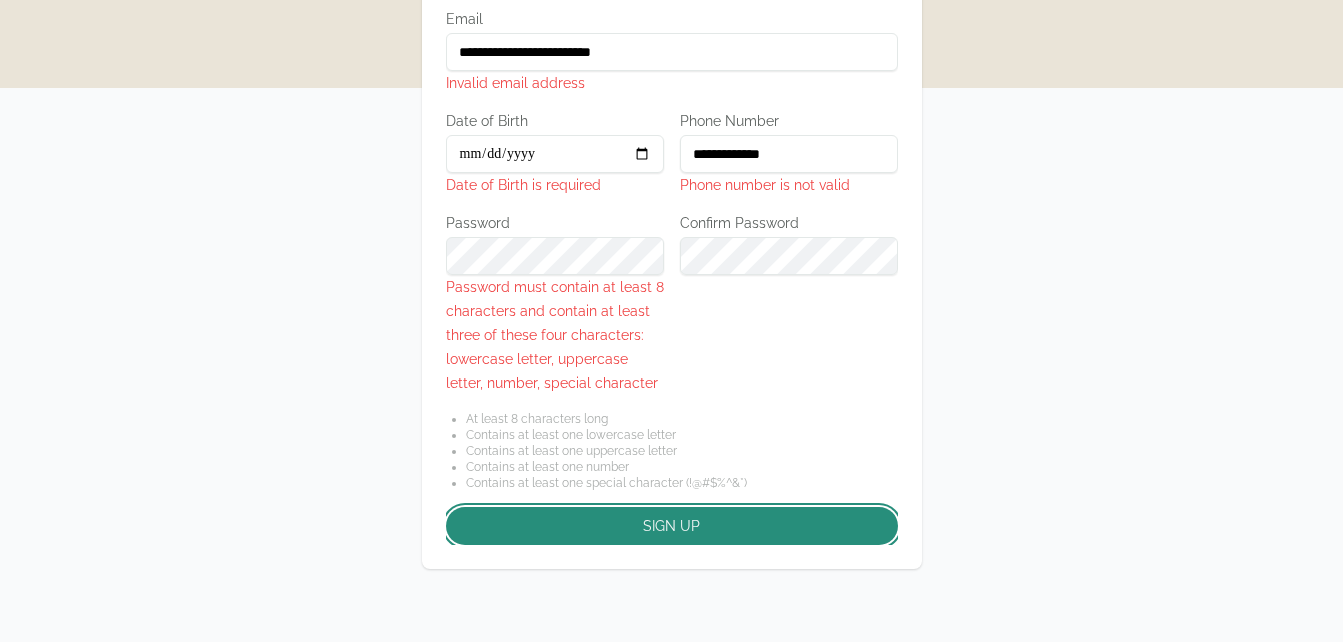 click on "Sign up" at bounding box center [672, 526] 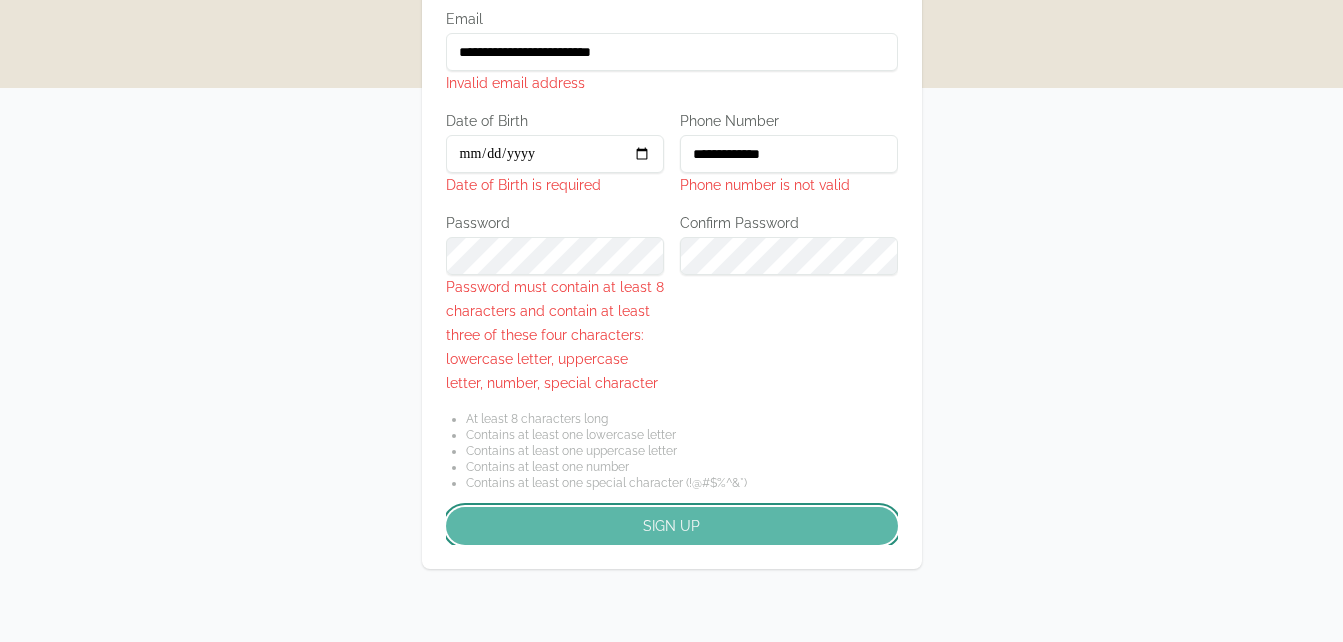 scroll, scrollTop: 223, scrollLeft: 0, axis: vertical 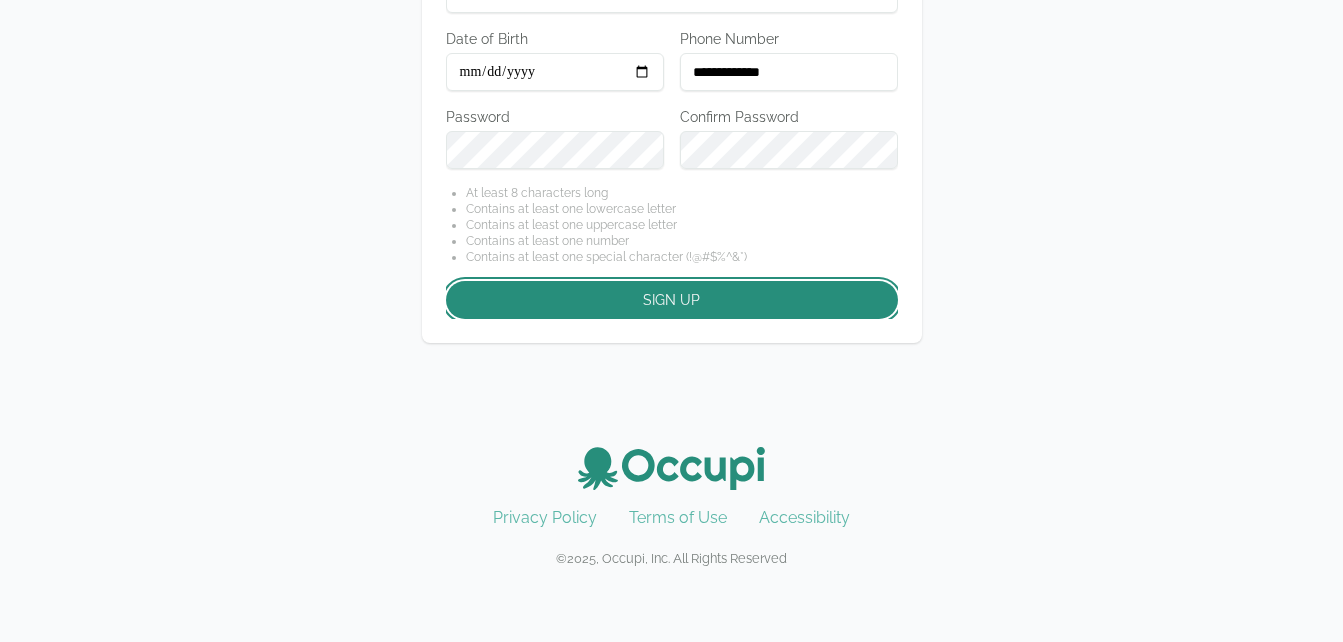 click on "Sign up" at bounding box center (672, 300) 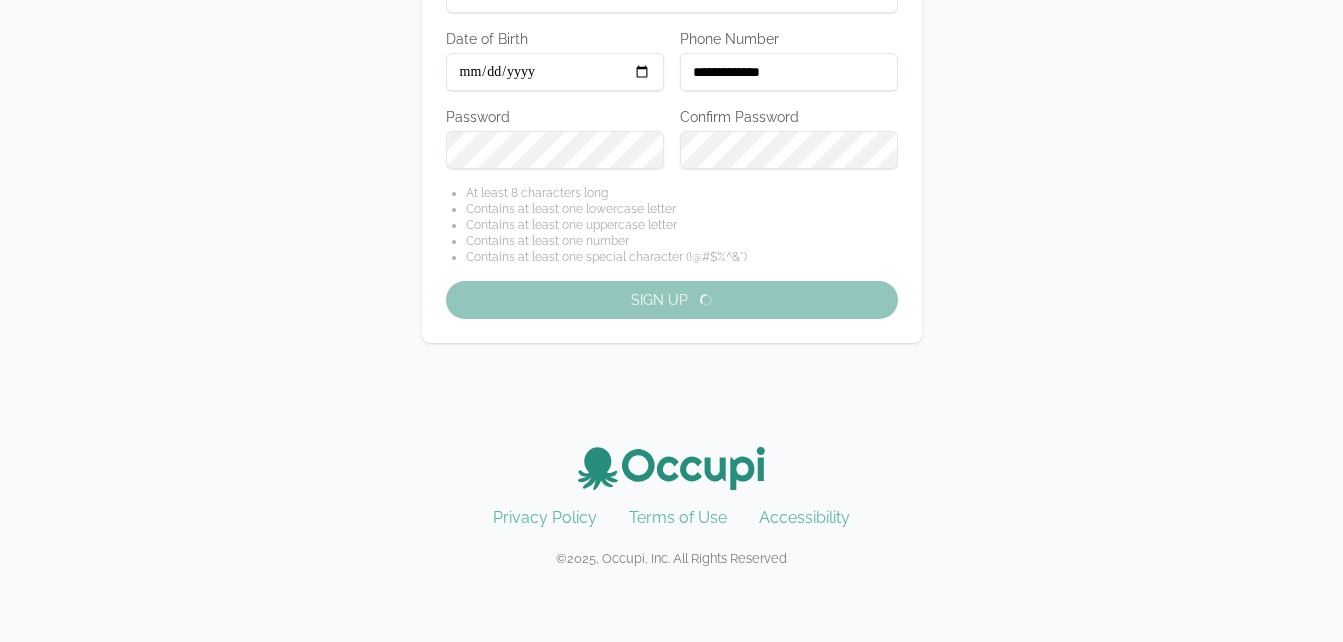 scroll, scrollTop: 357, scrollLeft: 0, axis: vertical 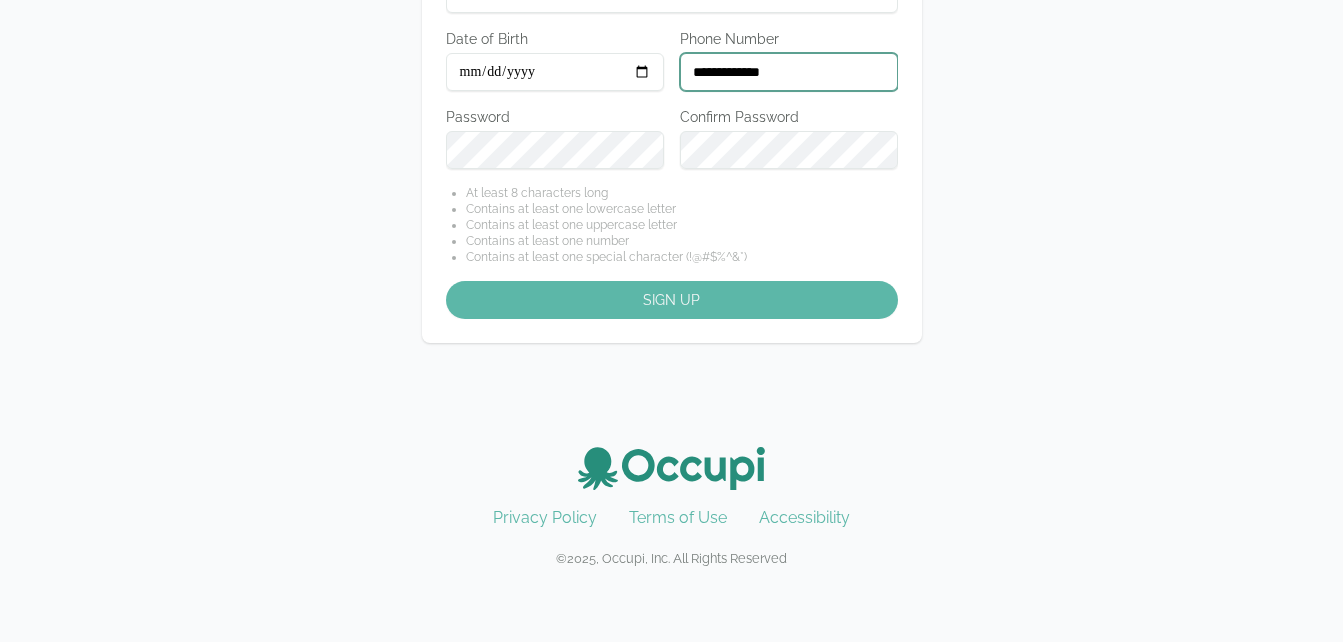 click on "**********" at bounding box center (789, 72) 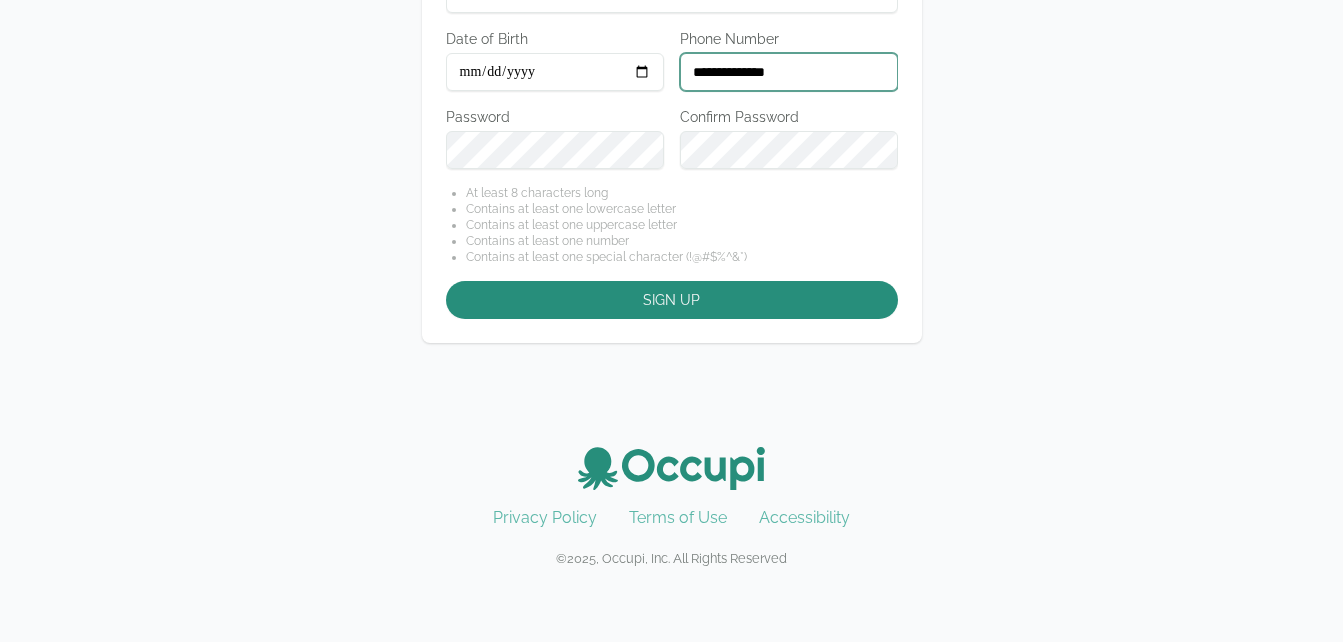 type on "**********" 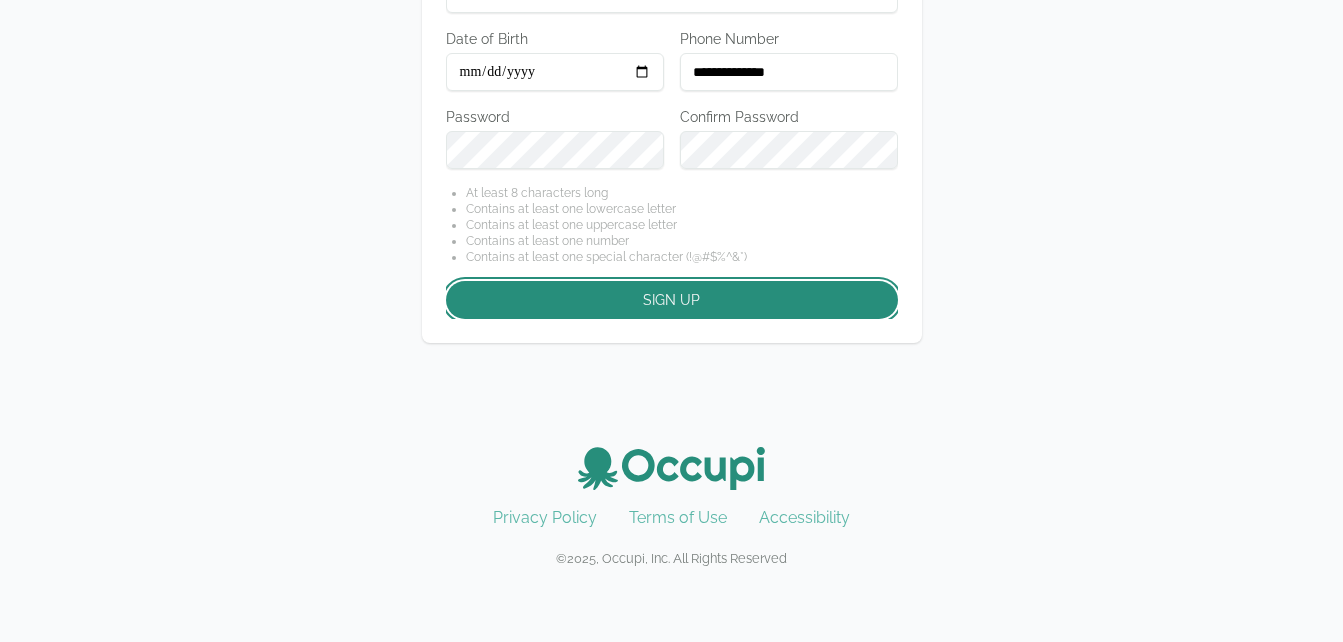 click on "Sign up" at bounding box center (672, 300) 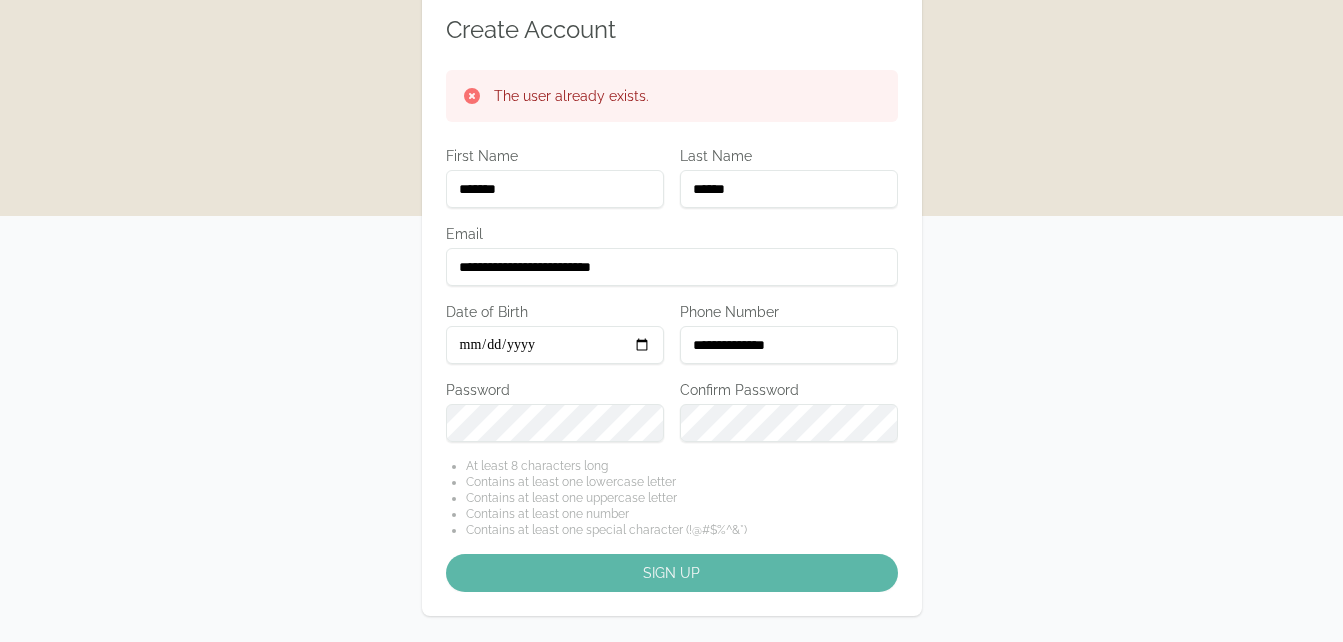 scroll, scrollTop: 72, scrollLeft: 0, axis: vertical 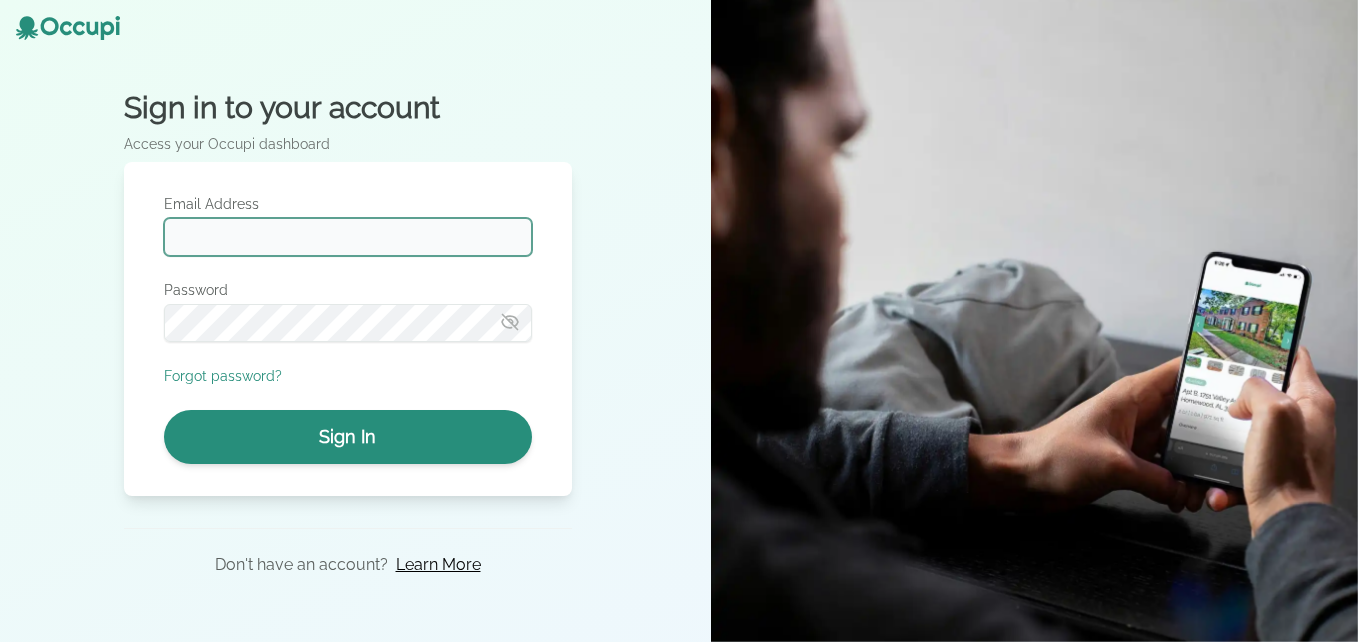 click on "Email Address" at bounding box center [348, 237] 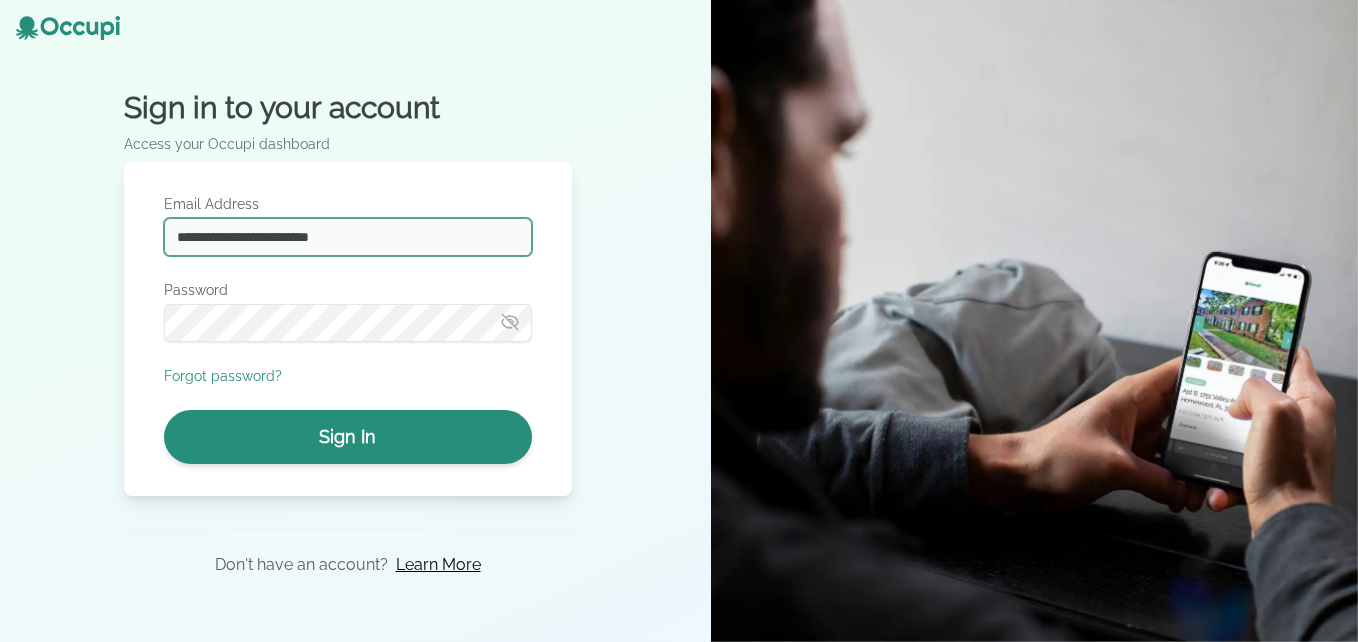 type on "**********" 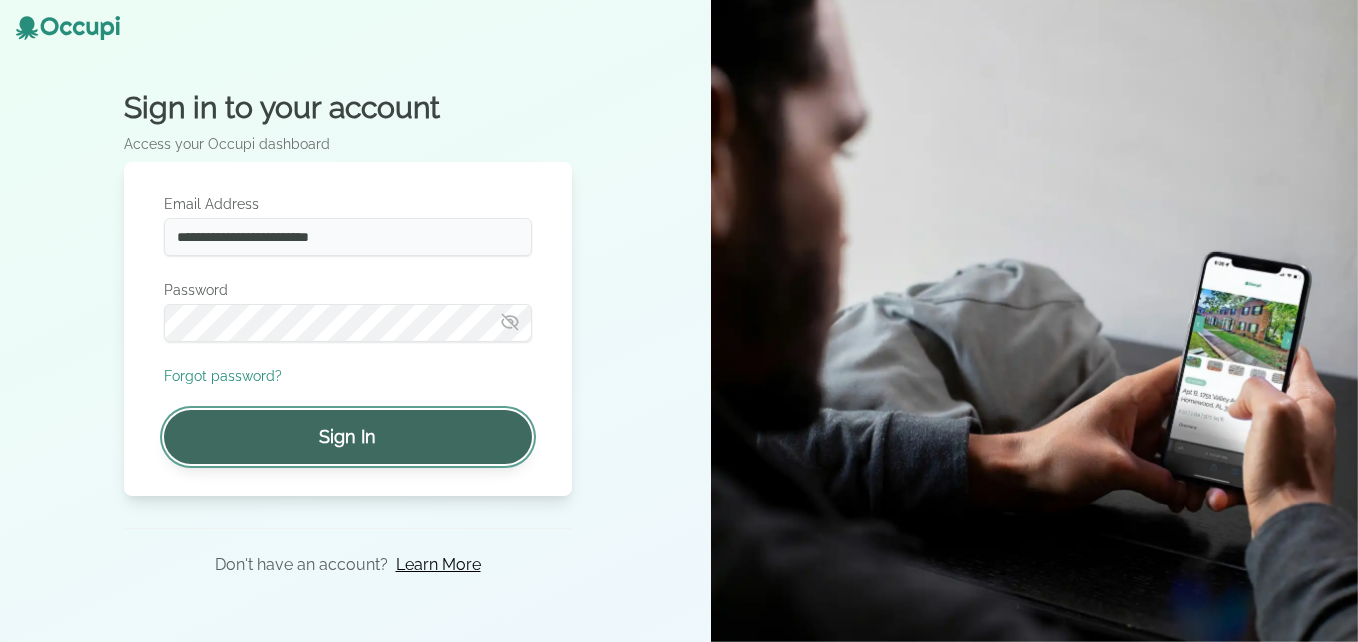 click on "Sign In" at bounding box center (348, 437) 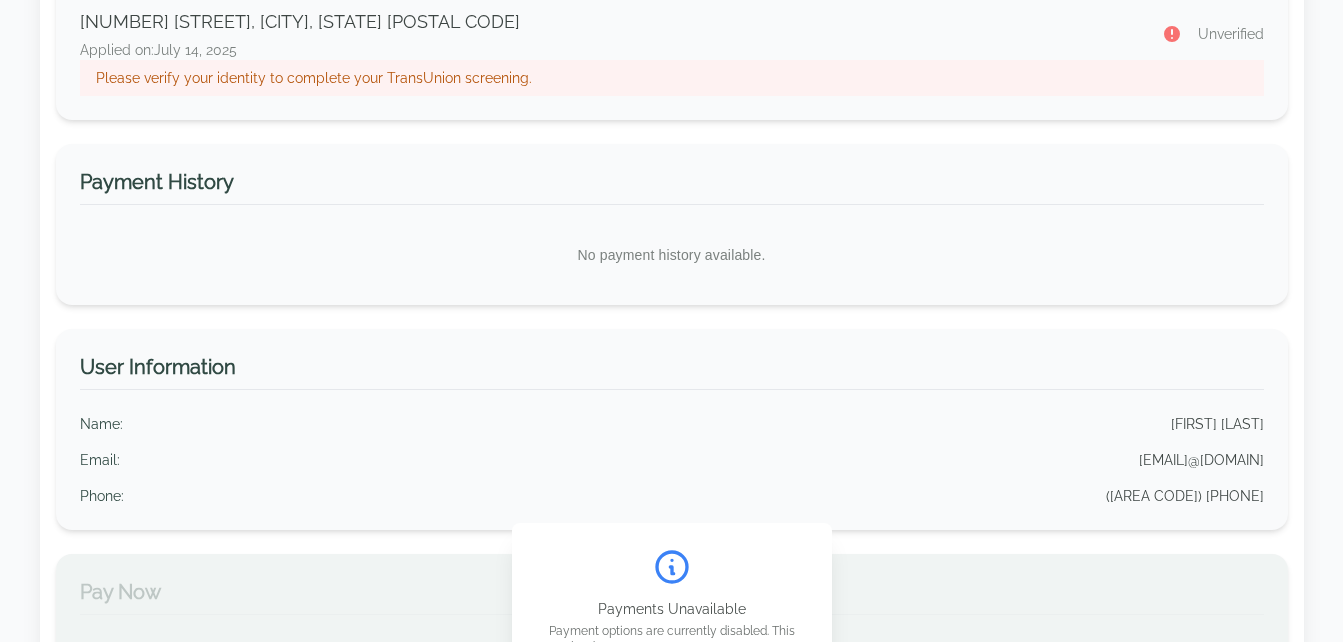 scroll, scrollTop: 243, scrollLeft: 0, axis: vertical 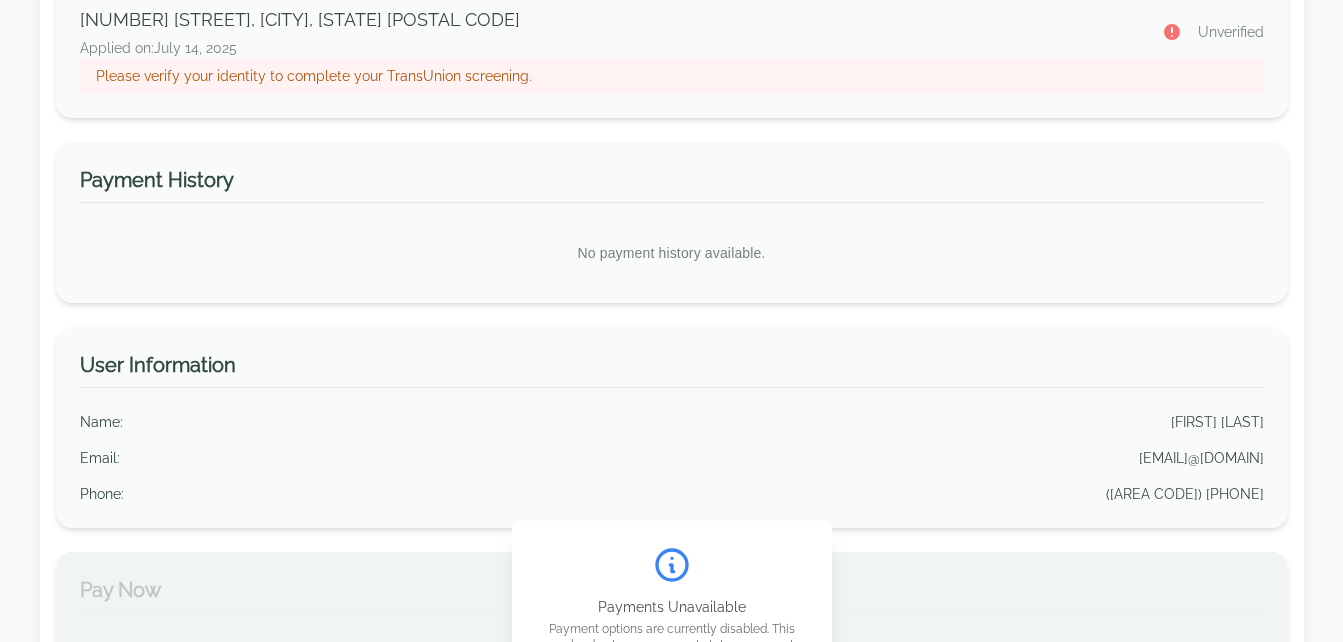 click on "Name : Pandora Harris" at bounding box center [672, 422] 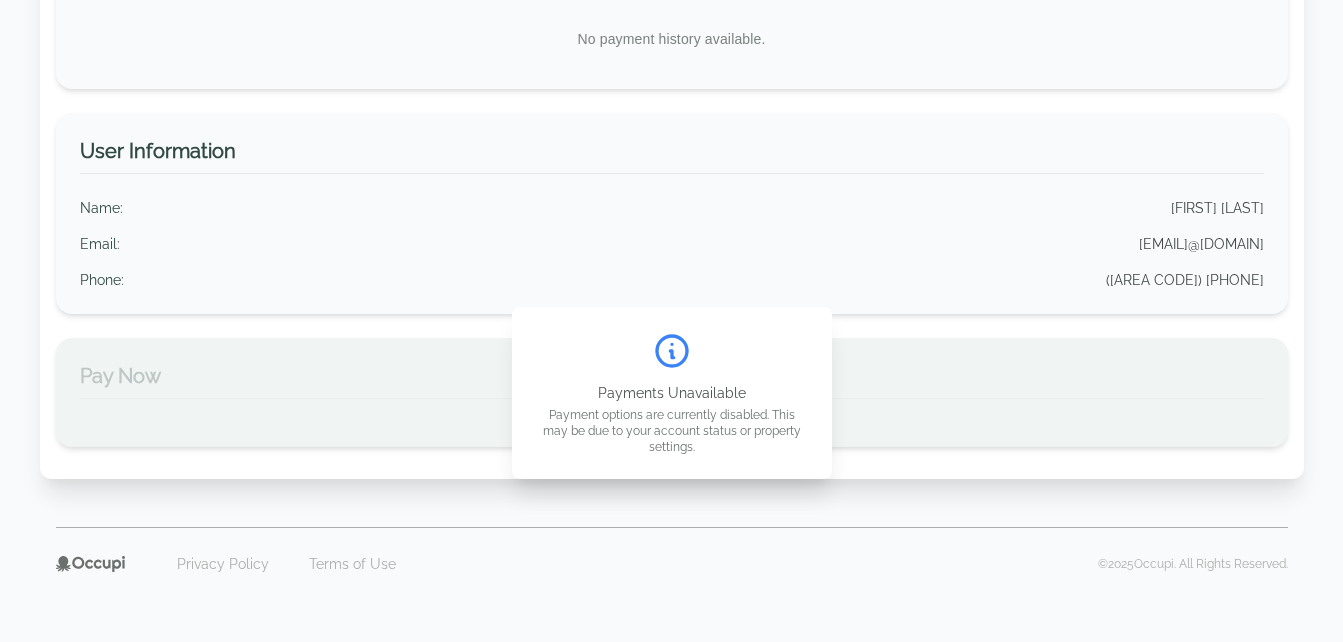 scroll, scrollTop: 463, scrollLeft: 0, axis: vertical 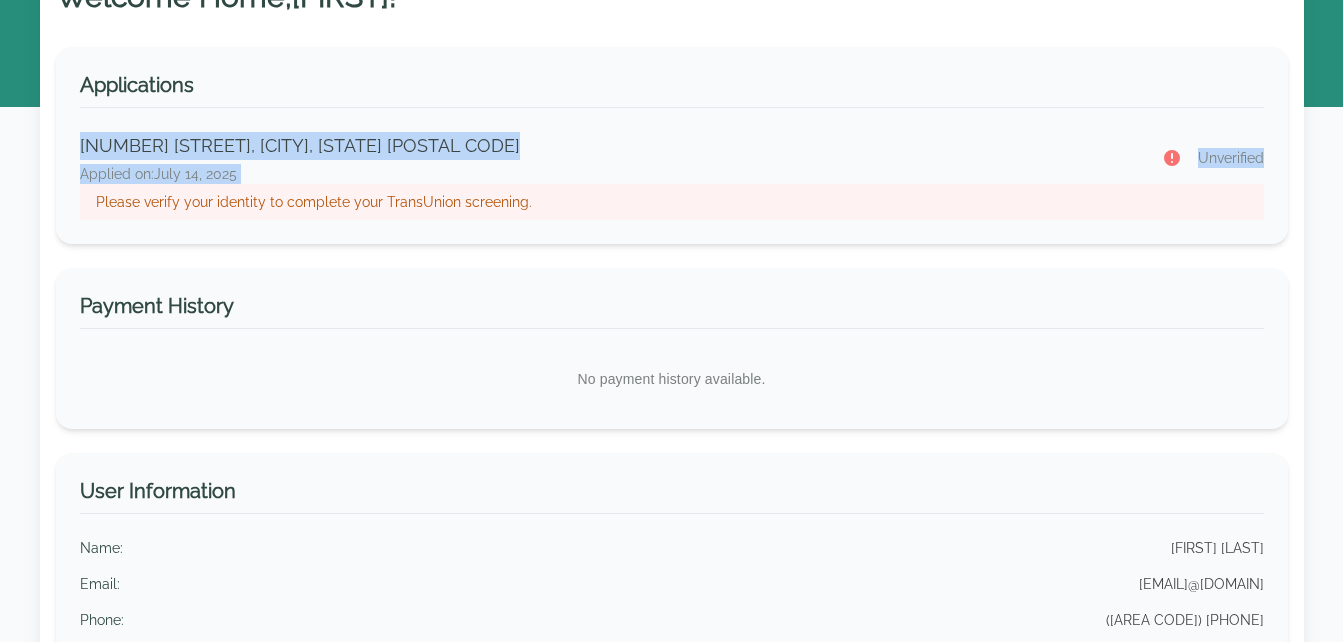 drag, startPoint x: 1287, startPoint y: 139, endPoint x: 1266, endPoint y: 81, distance: 61.68468 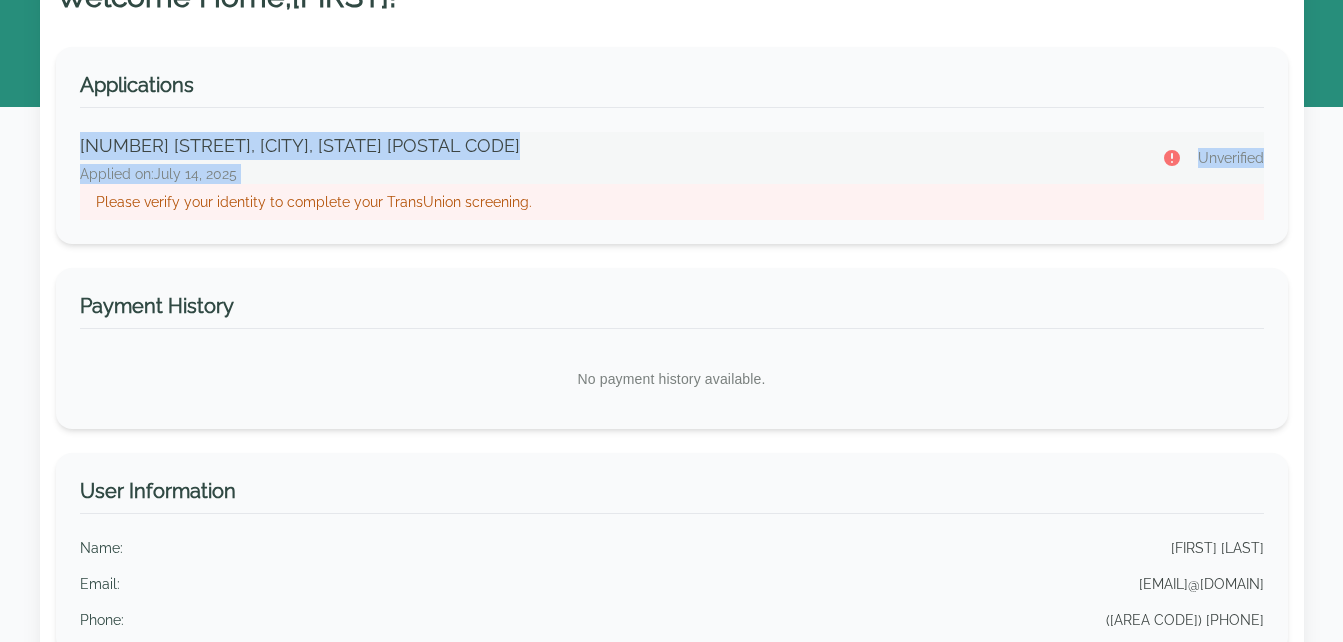 click 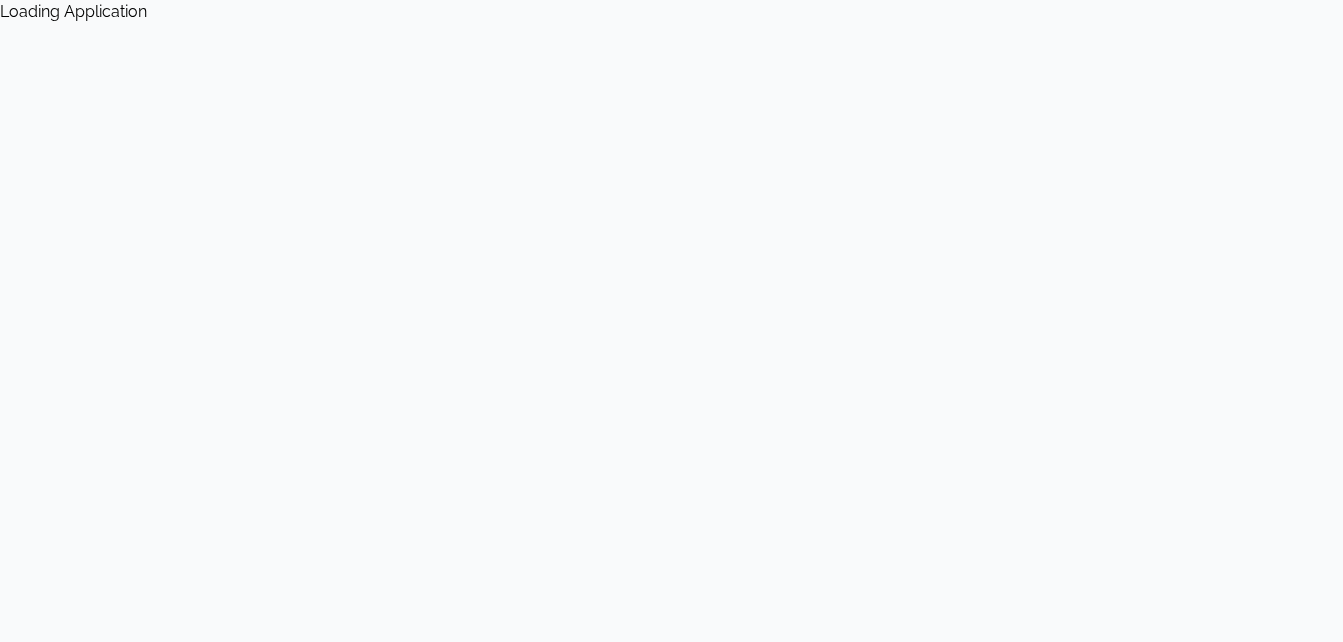 scroll, scrollTop: 0, scrollLeft: 0, axis: both 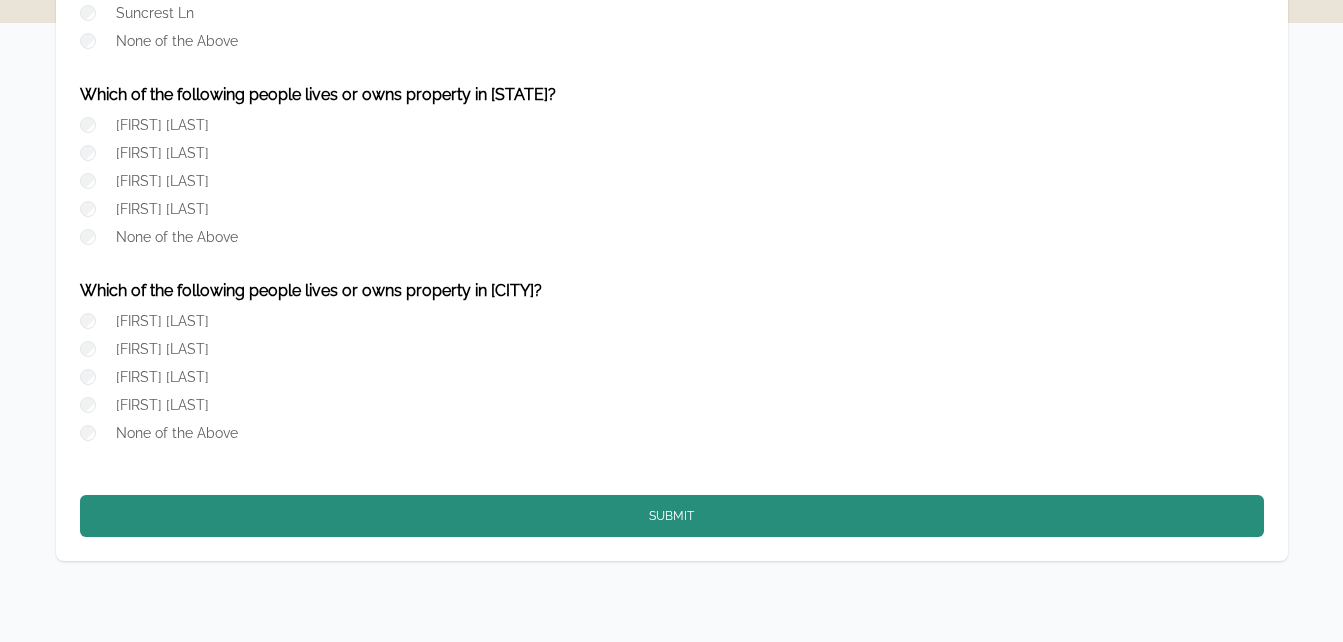 click at bounding box center (92, 349) 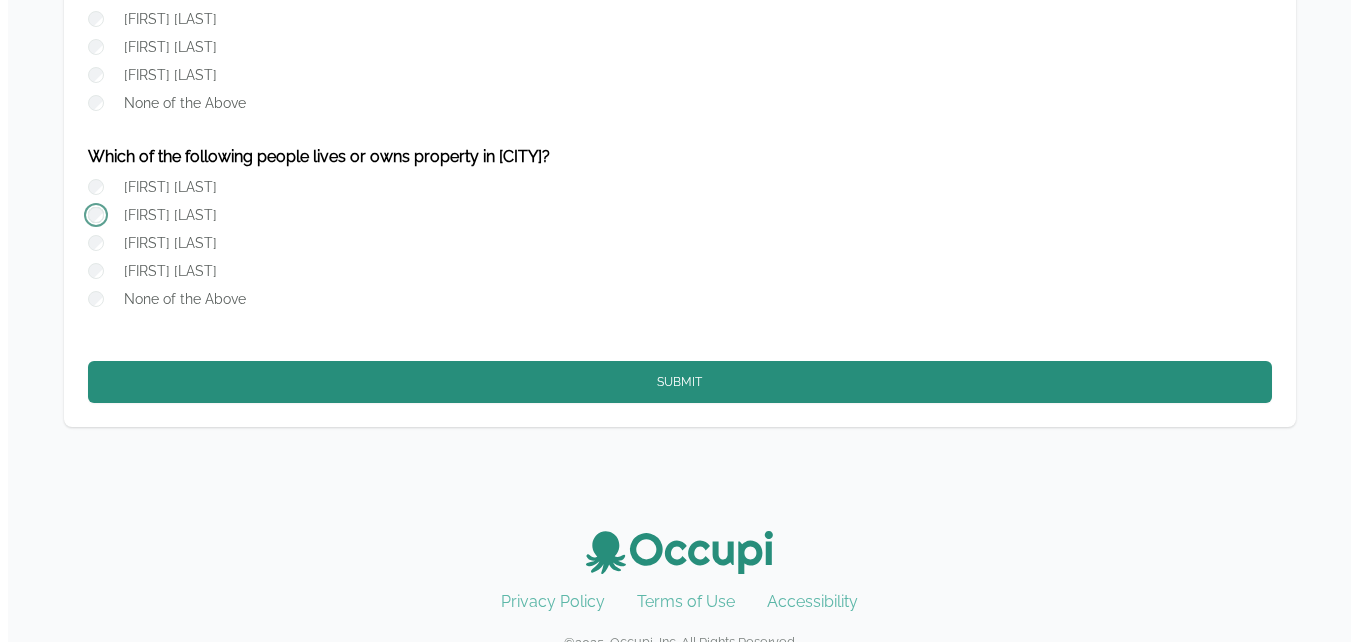 scroll, scrollTop: 487, scrollLeft: 0, axis: vertical 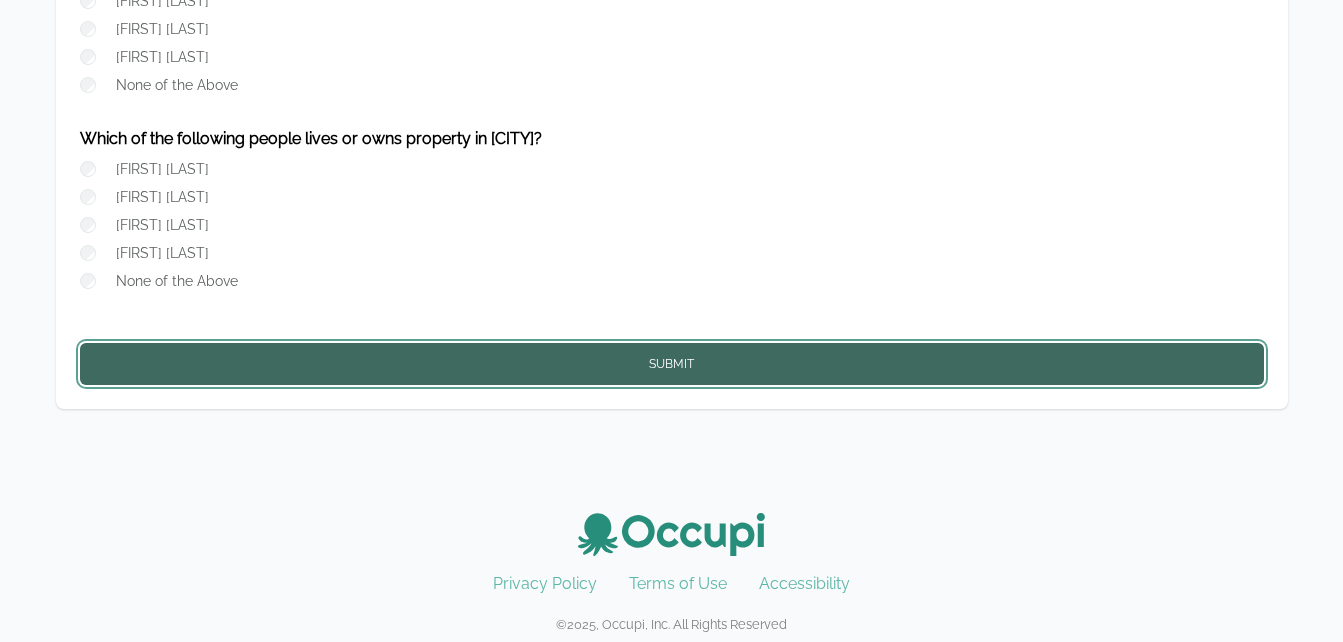 click on "Submit" at bounding box center [672, 364] 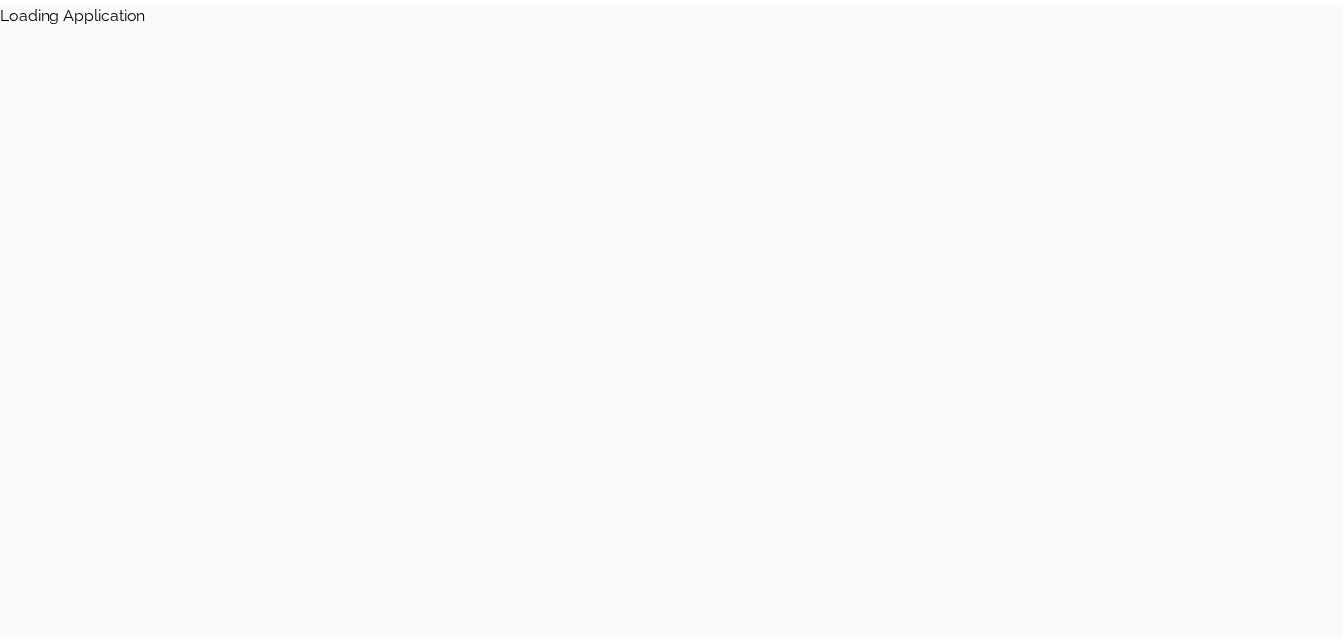 scroll, scrollTop: 0, scrollLeft: 0, axis: both 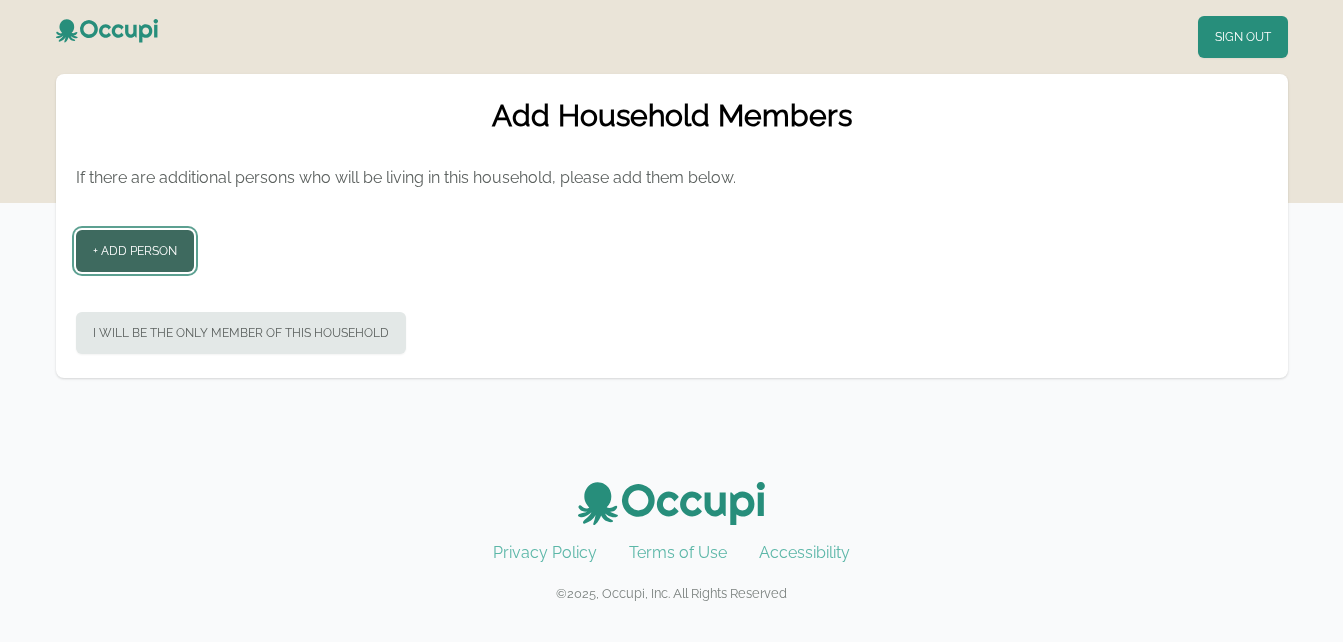 click on "+ Add Person" at bounding box center [135, 251] 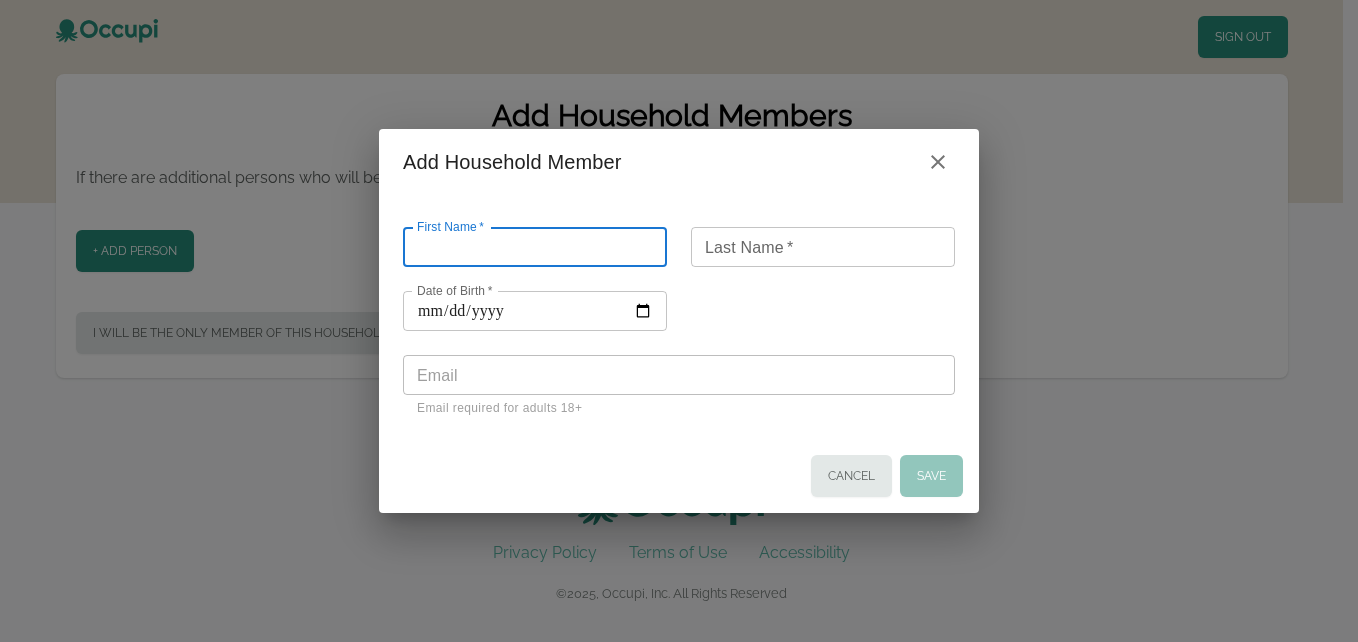 click on "First Name   *" at bounding box center (535, 247) 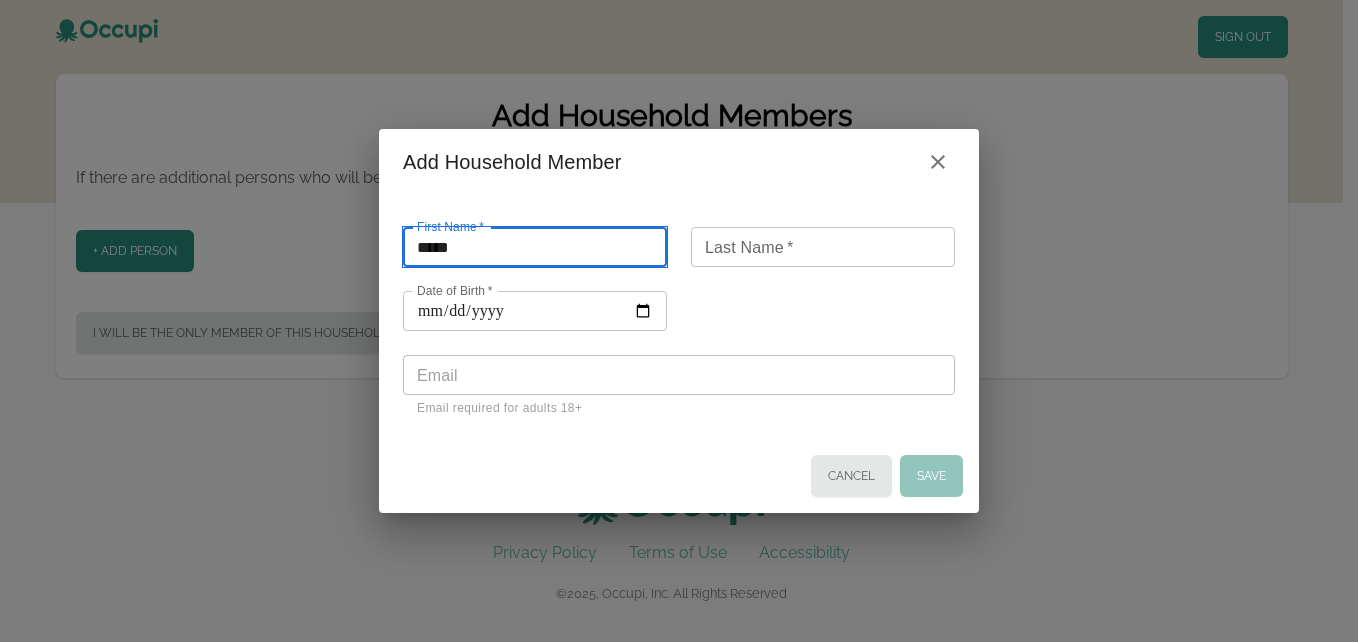 type on "****" 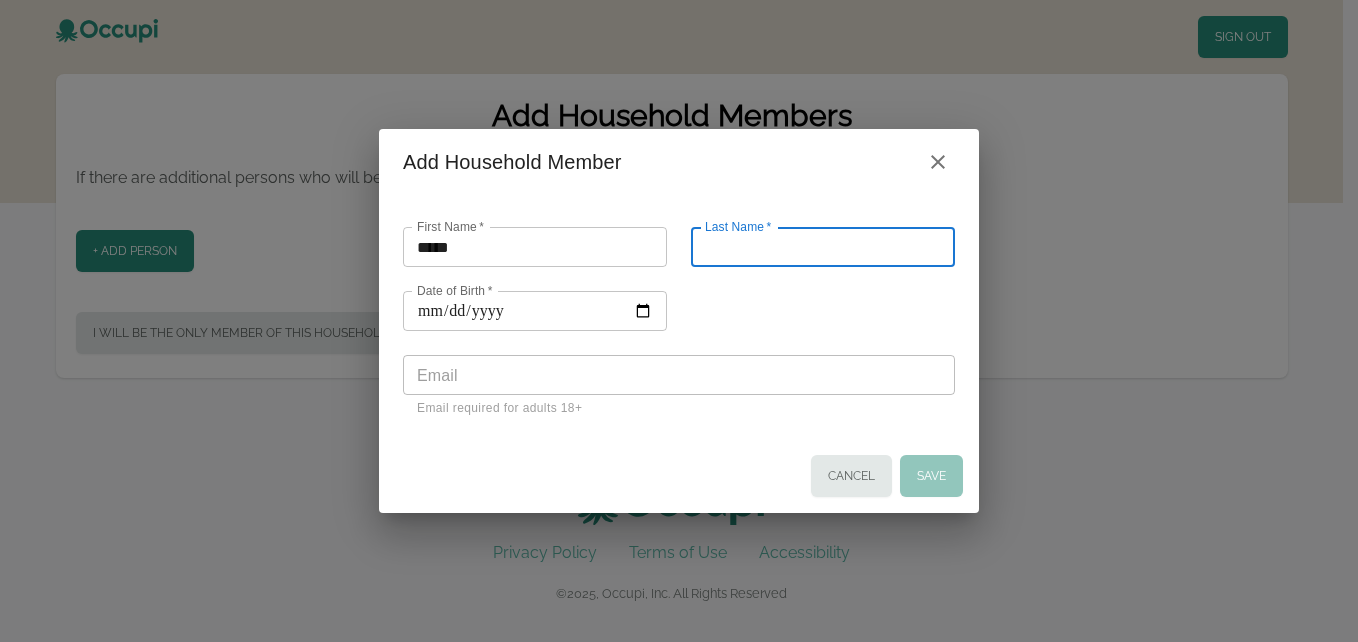 click on "Last Name   *" at bounding box center (823, 247) 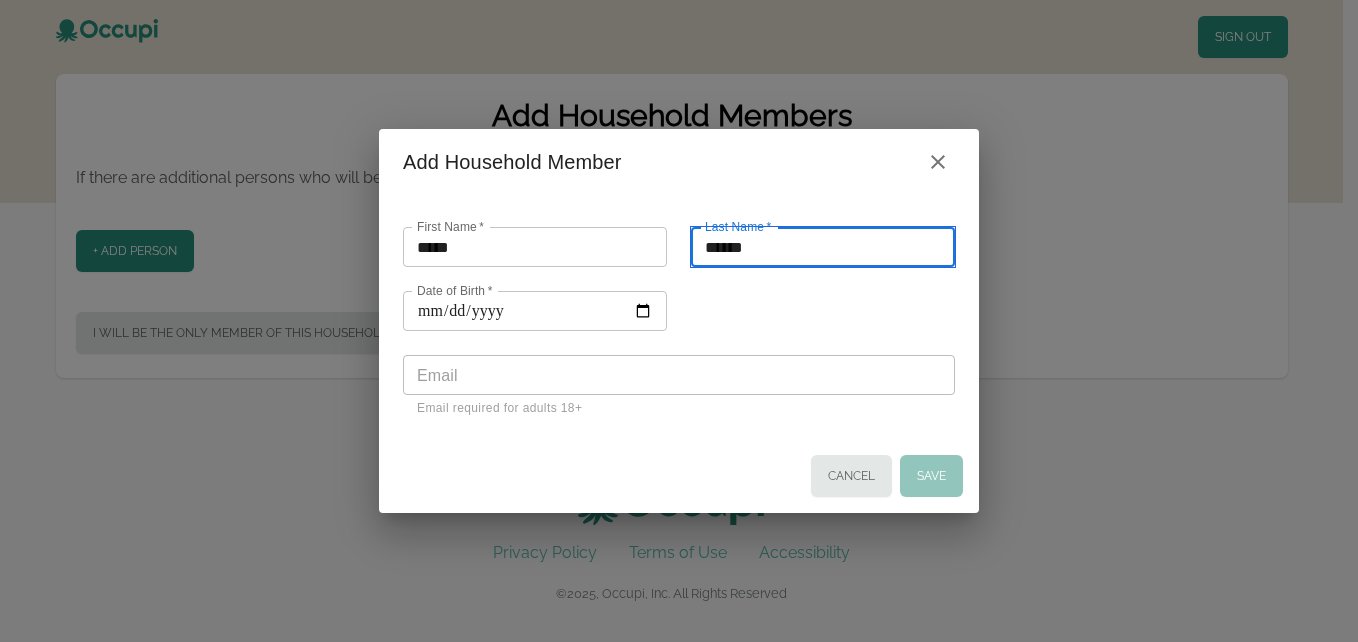 type on "******" 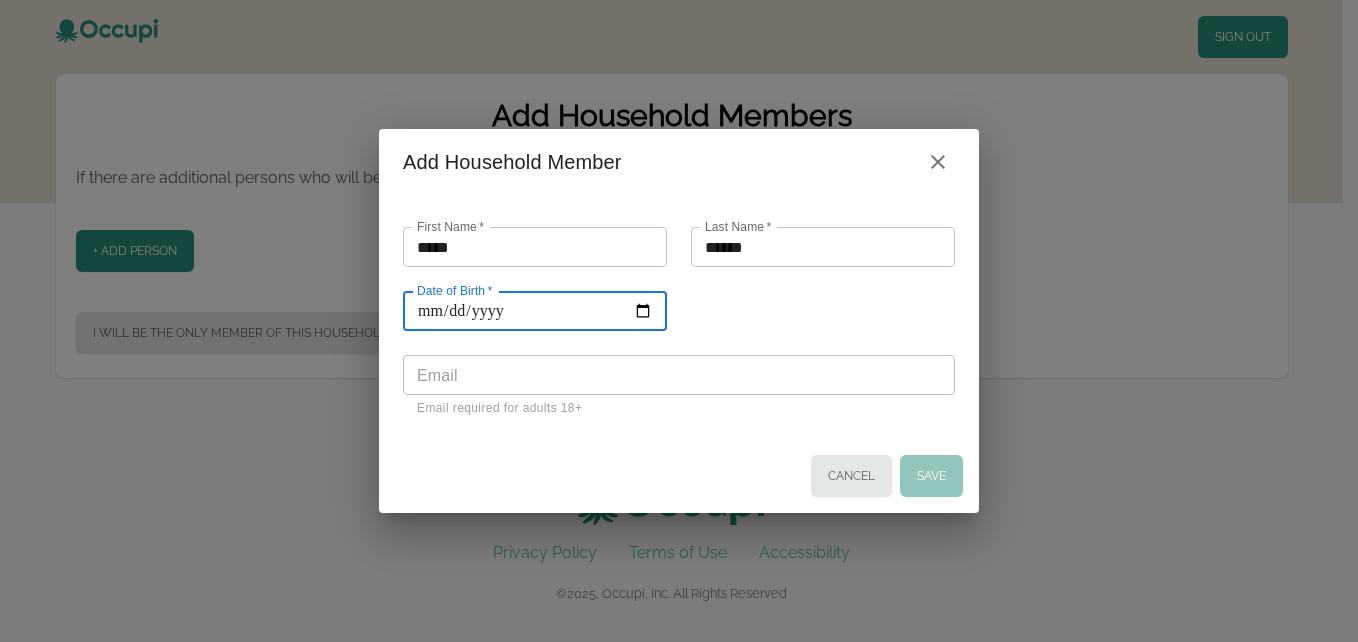 click on "Date of Birth   *" at bounding box center (535, 311) 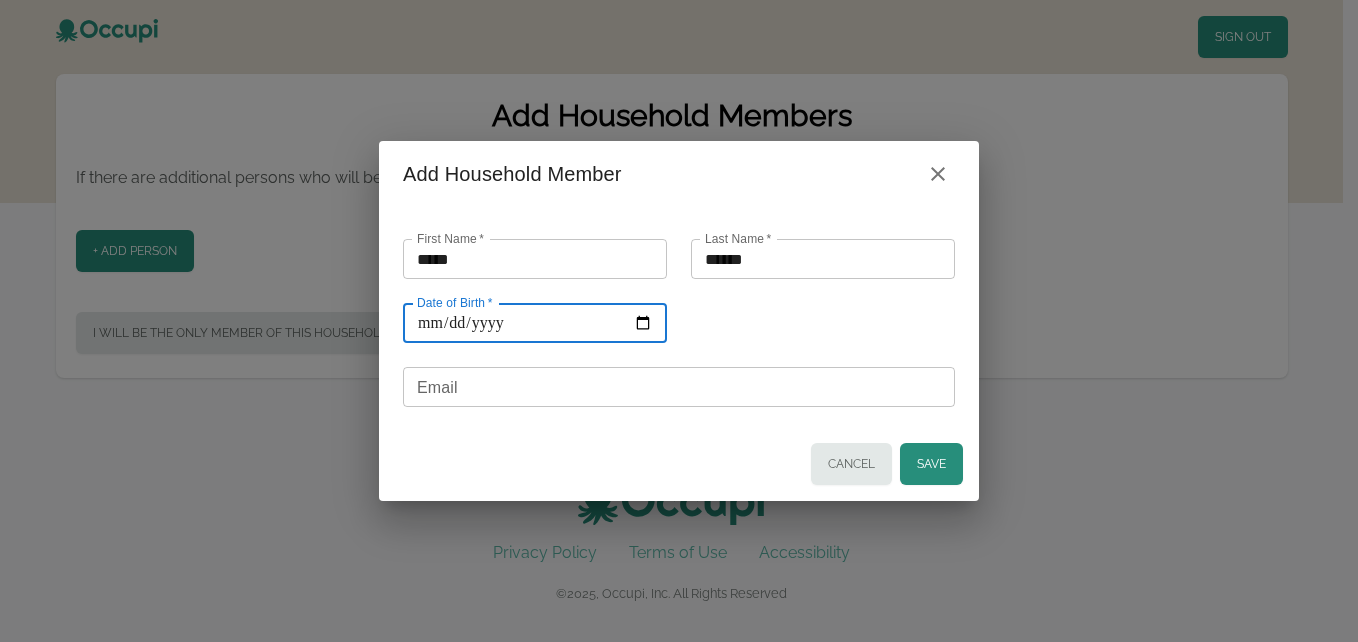 type on "**********" 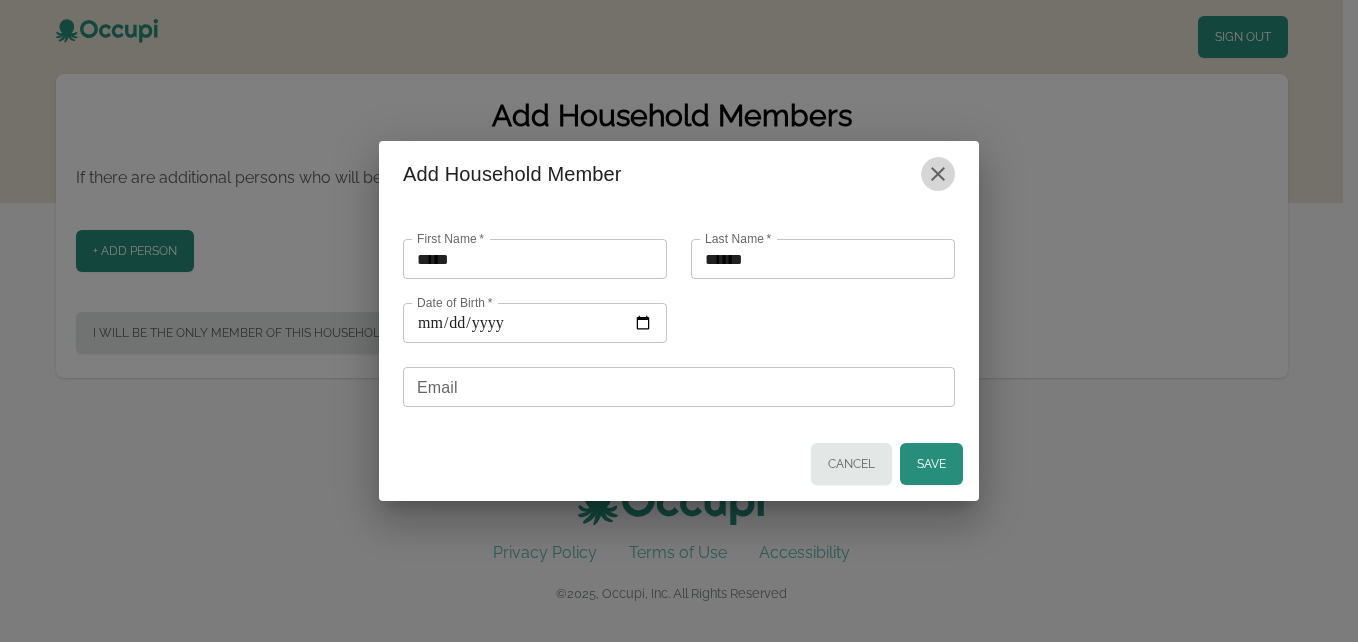 click 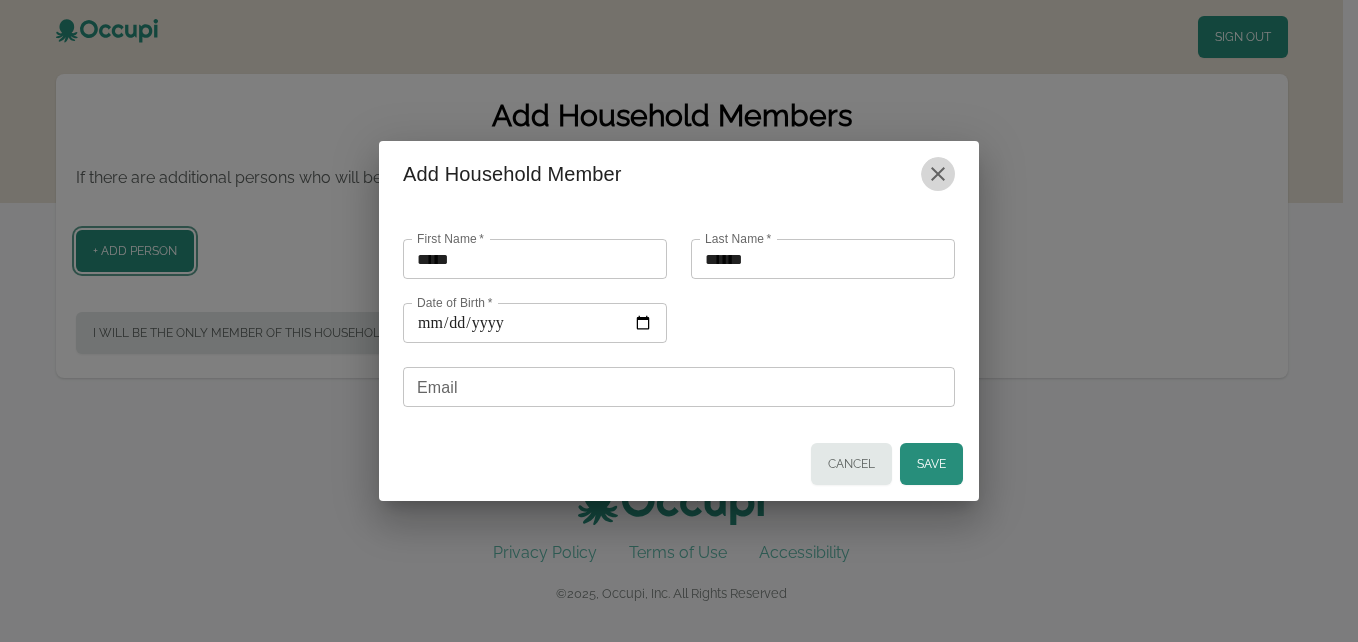 type 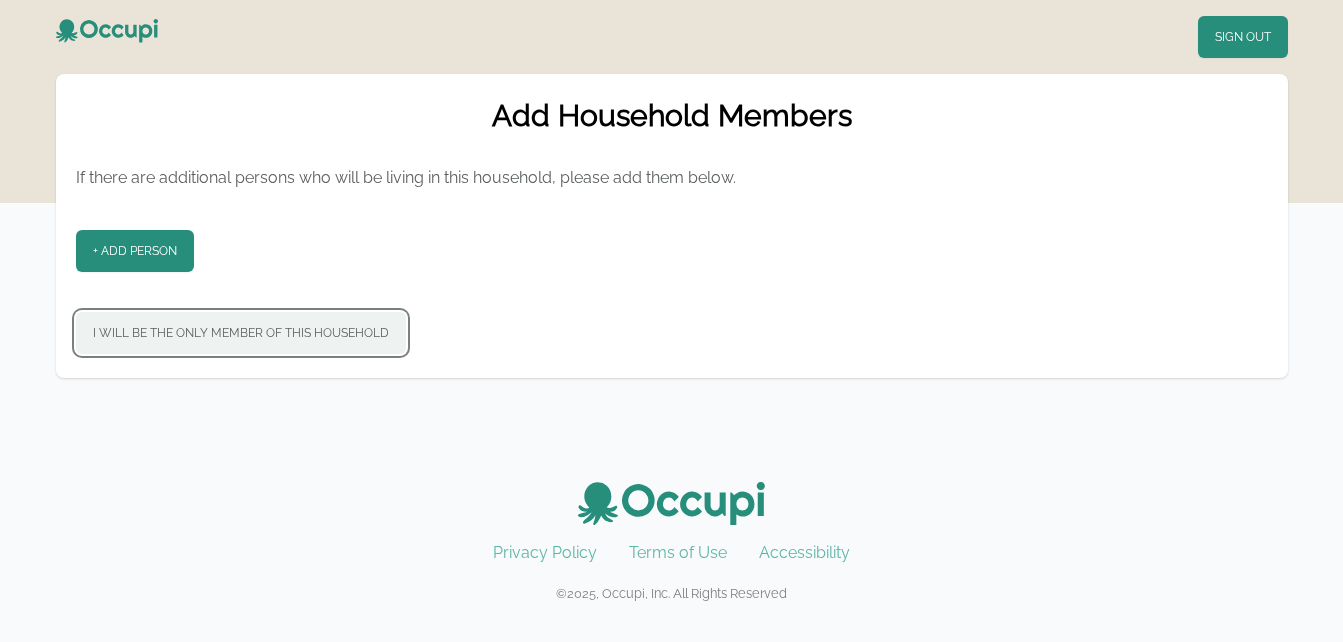 click on "I will be the only member of this household" at bounding box center (241, 333) 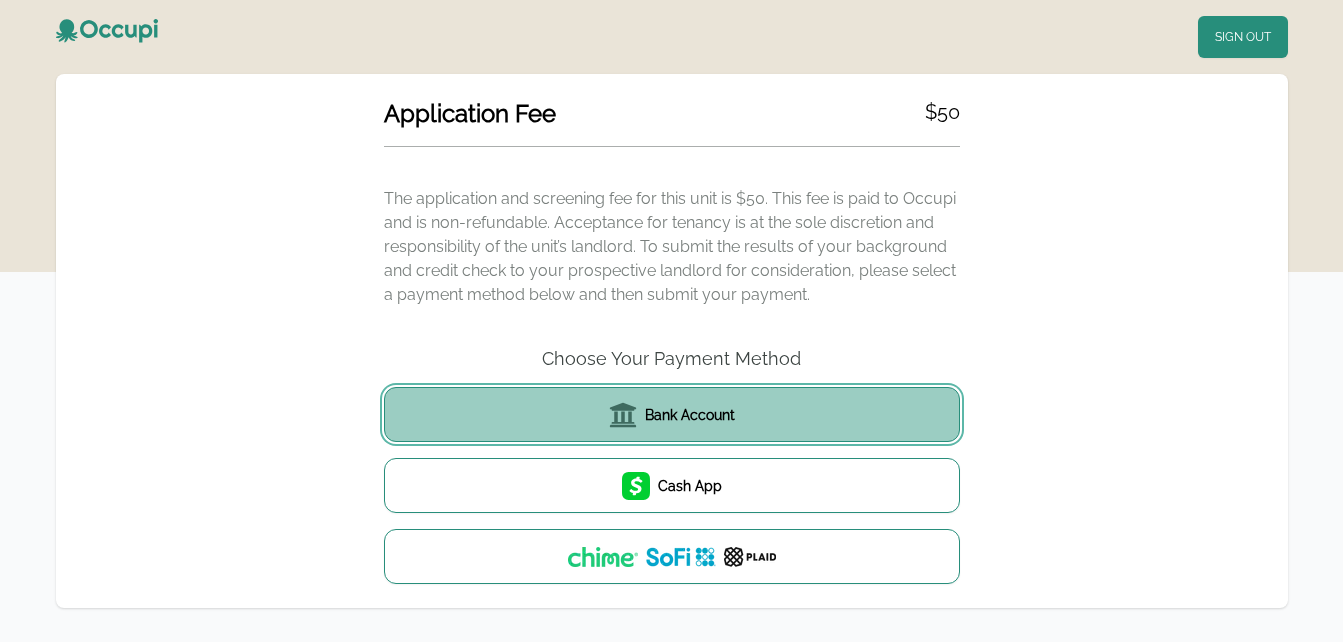 click on "Bank Account" at bounding box center [690, 415] 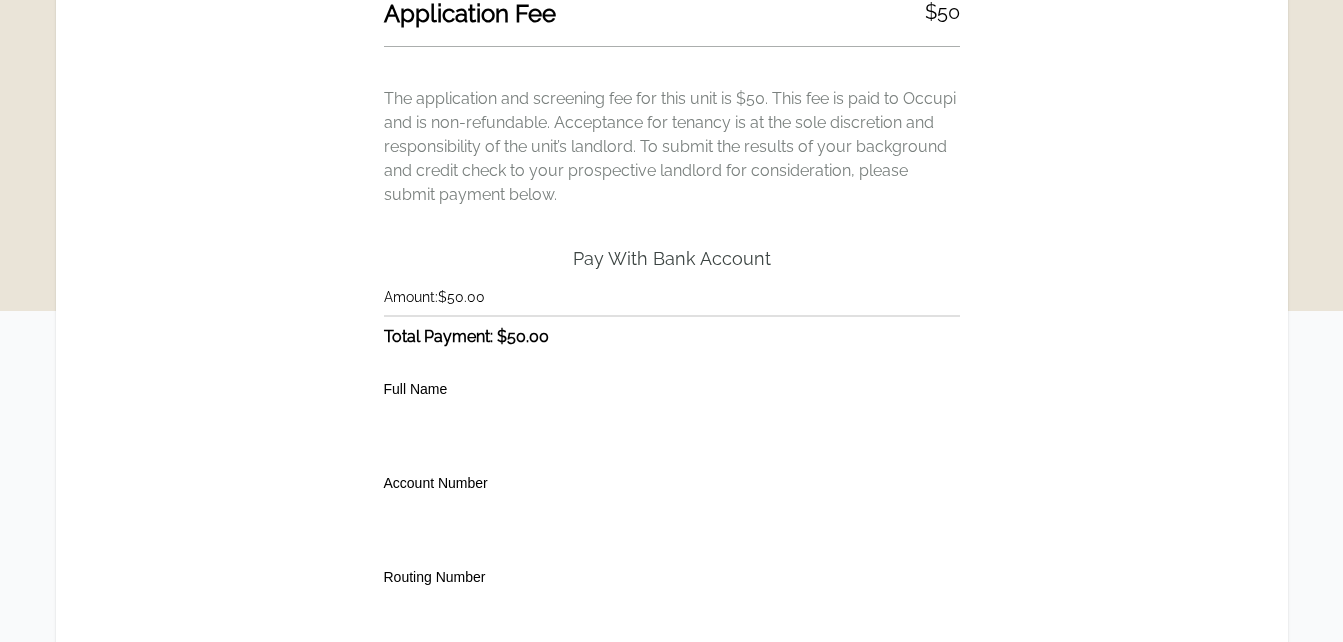 scroll, scrollTop: 104, scrollLeft: 0, axis: vertical 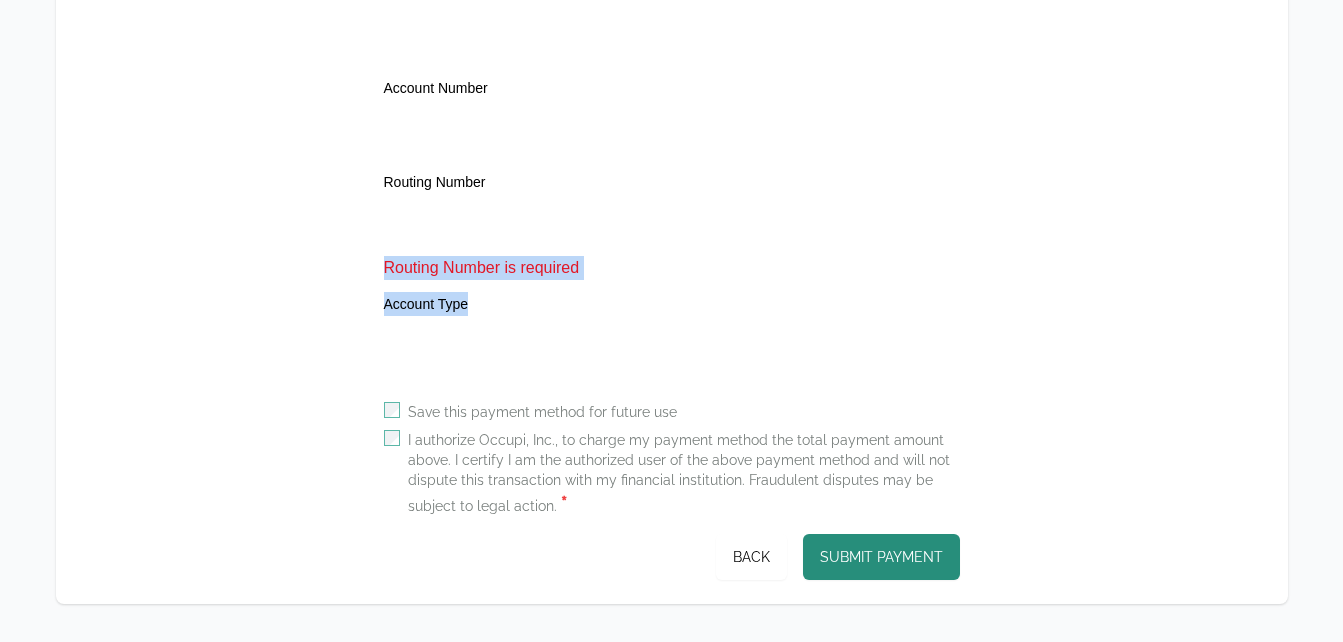 click on "Full Name Transit Number Institution Number Account Number Routing Number Routing Number is required Account Type Country" at bounding box center [672, 178] 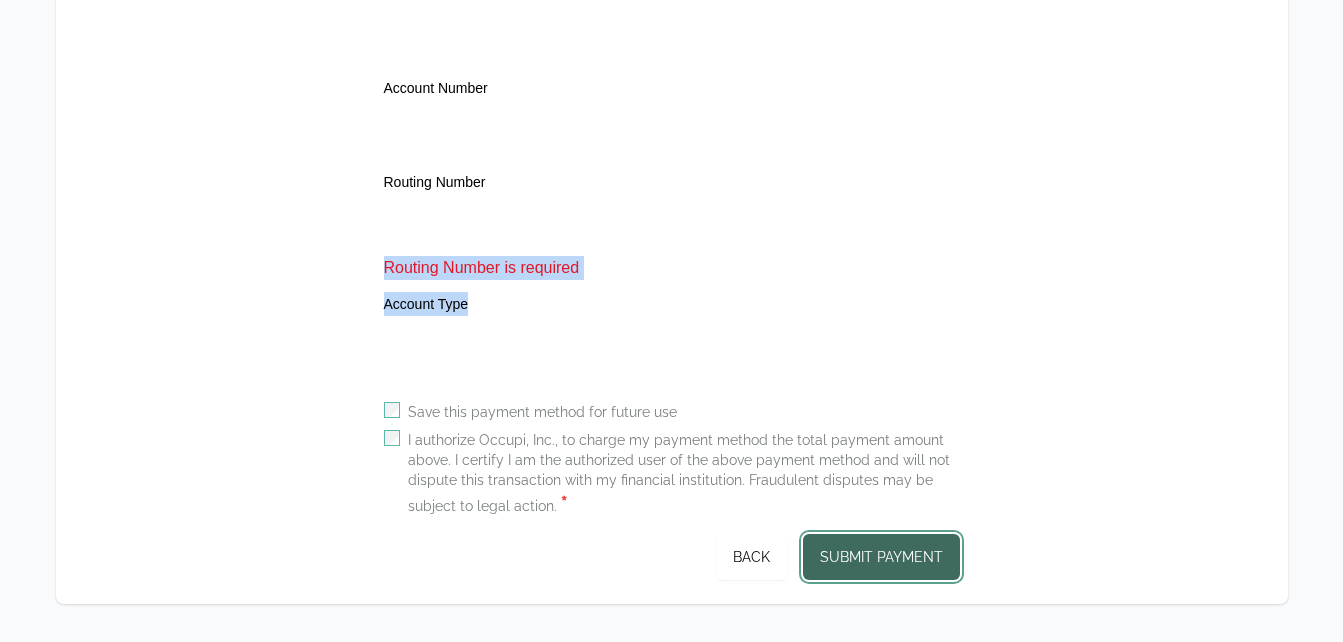 click on "Submit Payment" at bounding box center (881, 557) 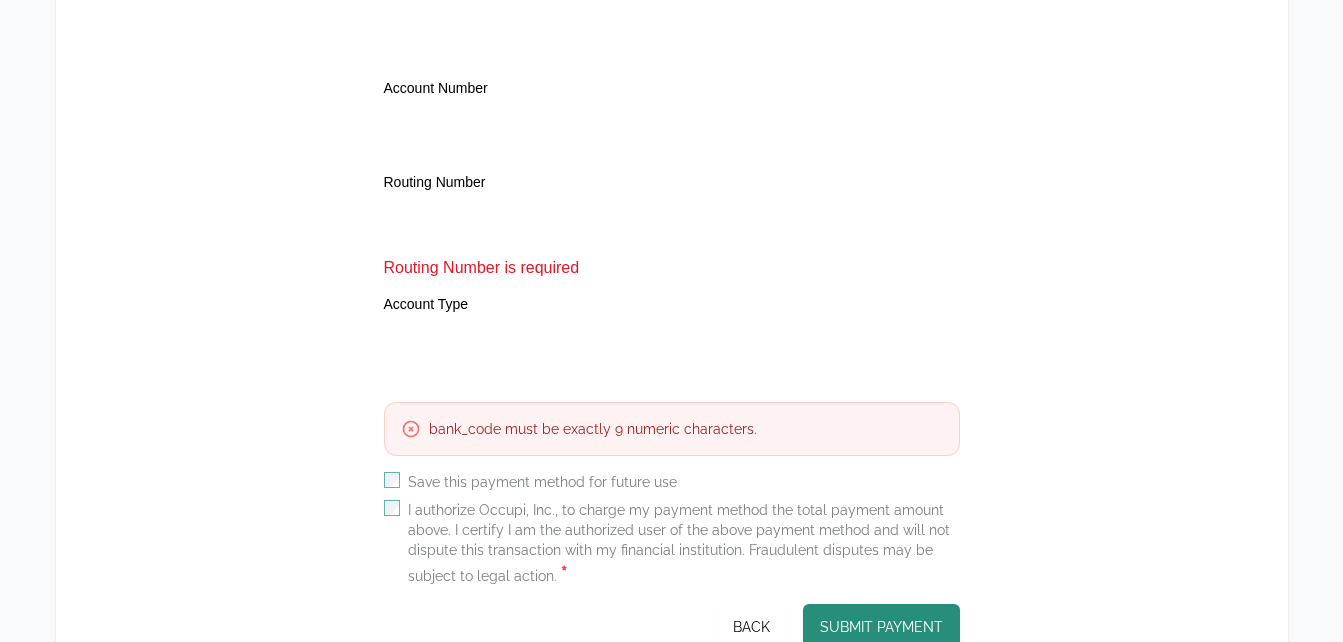 click 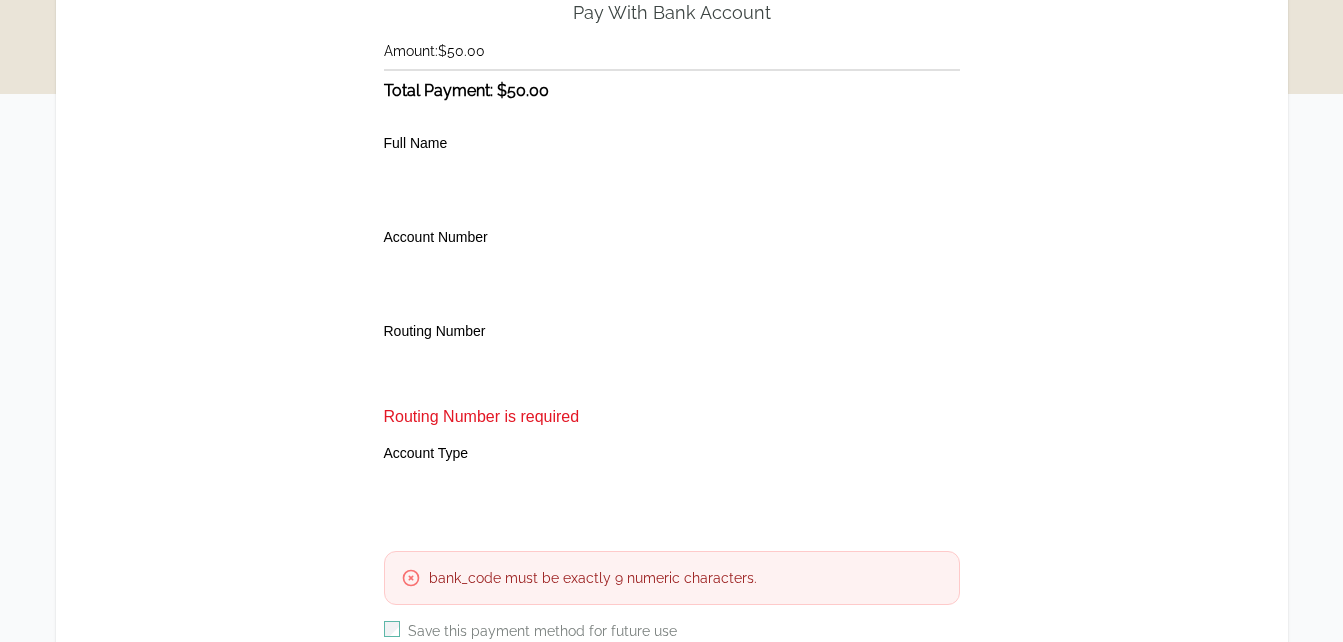 scroll, scrollTop: 195, scrollLeft: 0, axis: vertical 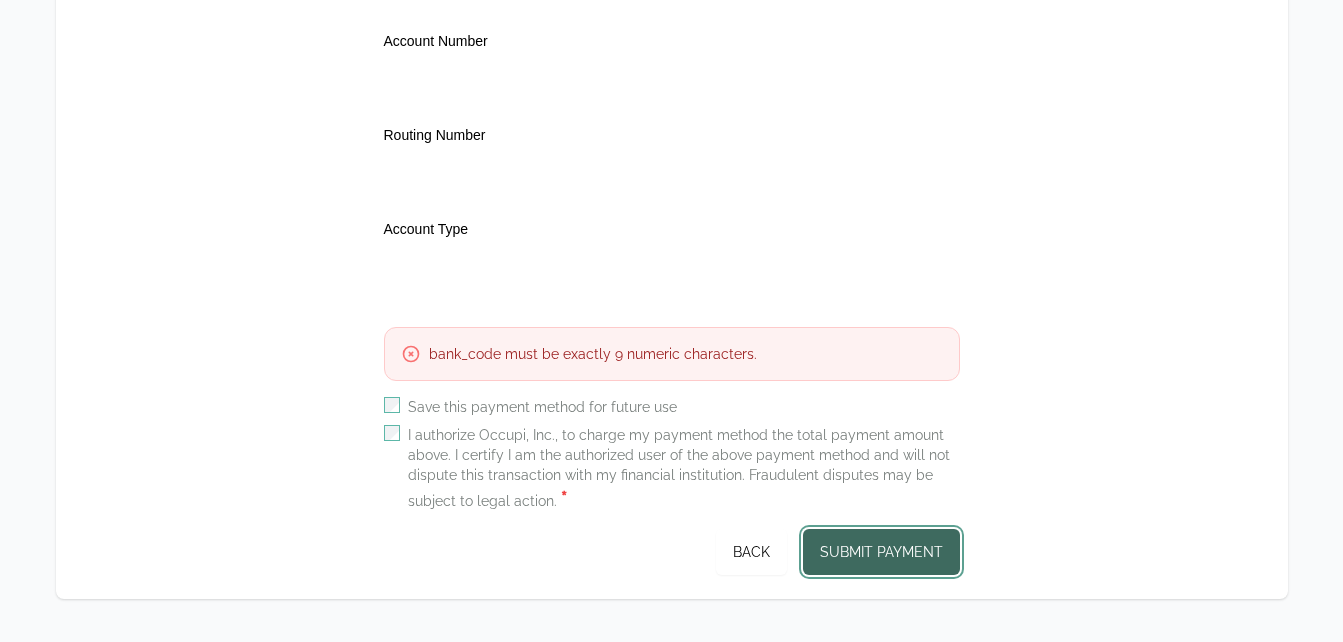 click on "Submit Payment" at bounding box center [881, 552] 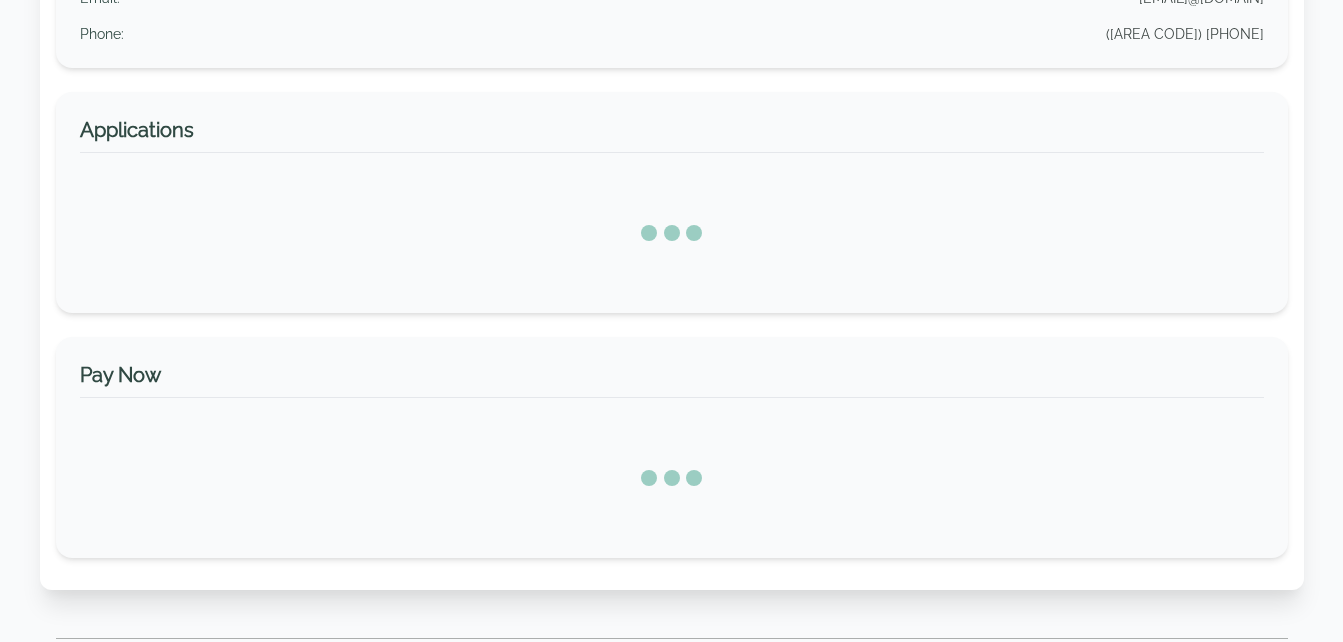 scroll, scrollTop: 0, scrollLeft: 0, axis: both 